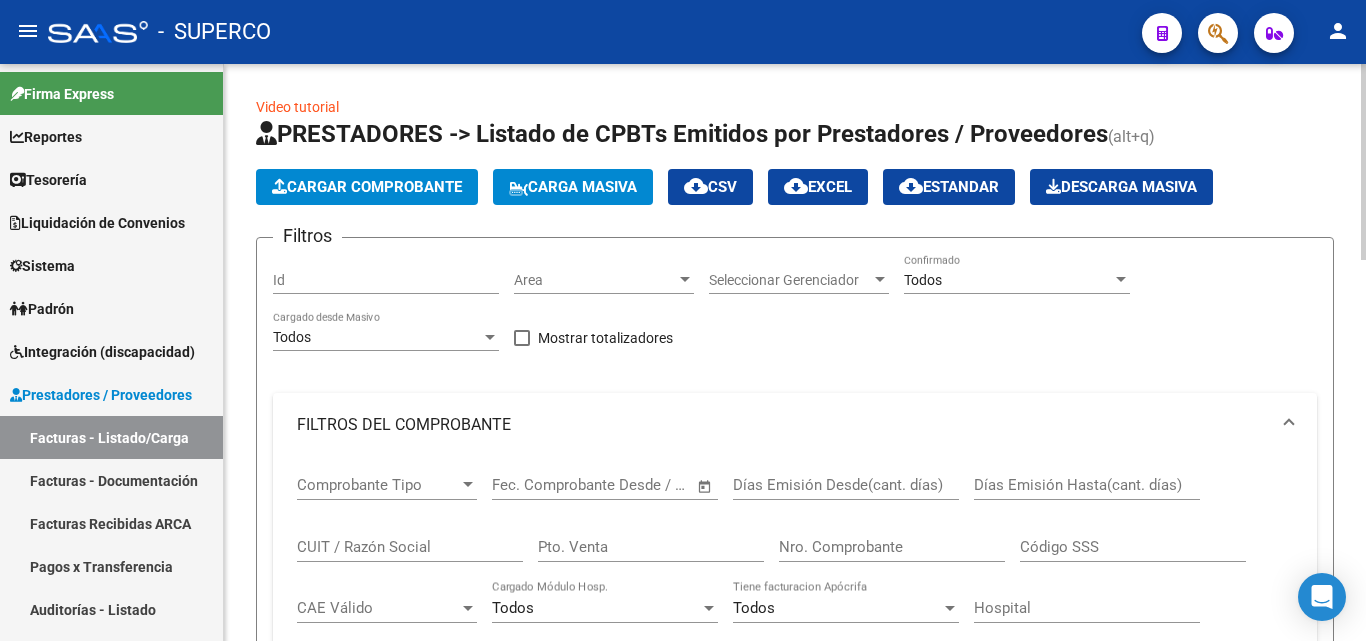 scroll, scrollTop: 0, scrollLeft: 0, axis: both 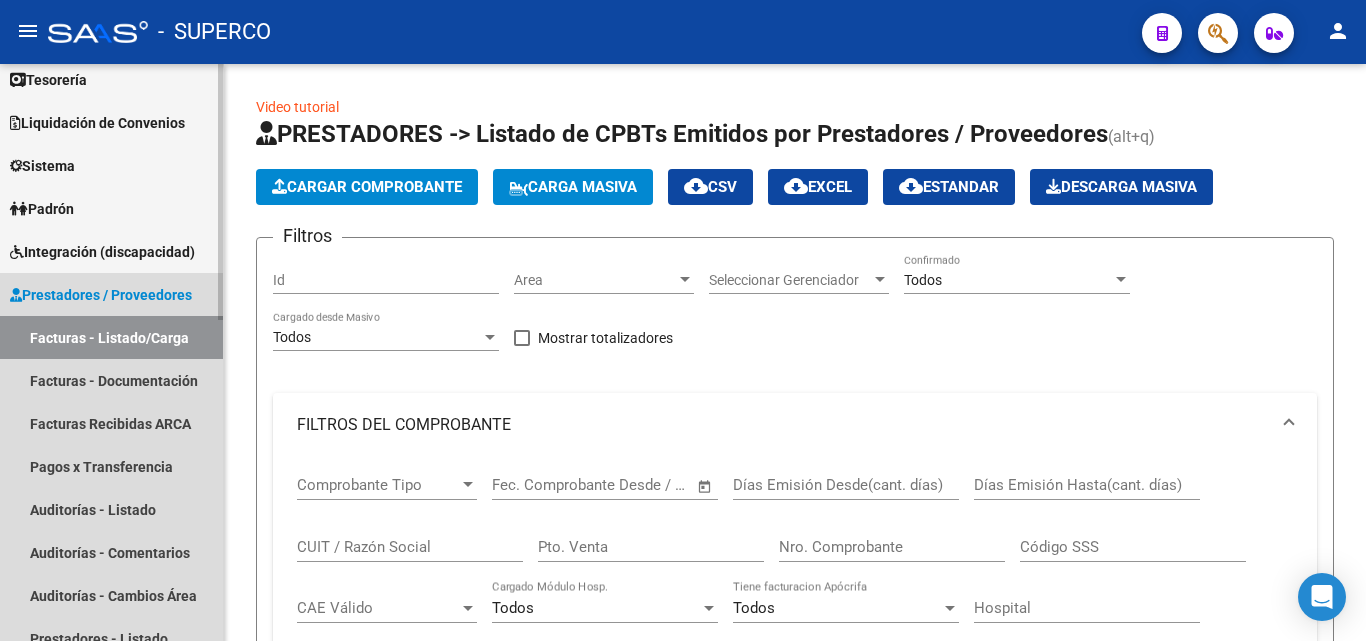 click on "Facturas - Listado/Carga" at bounding box center [111, 337] 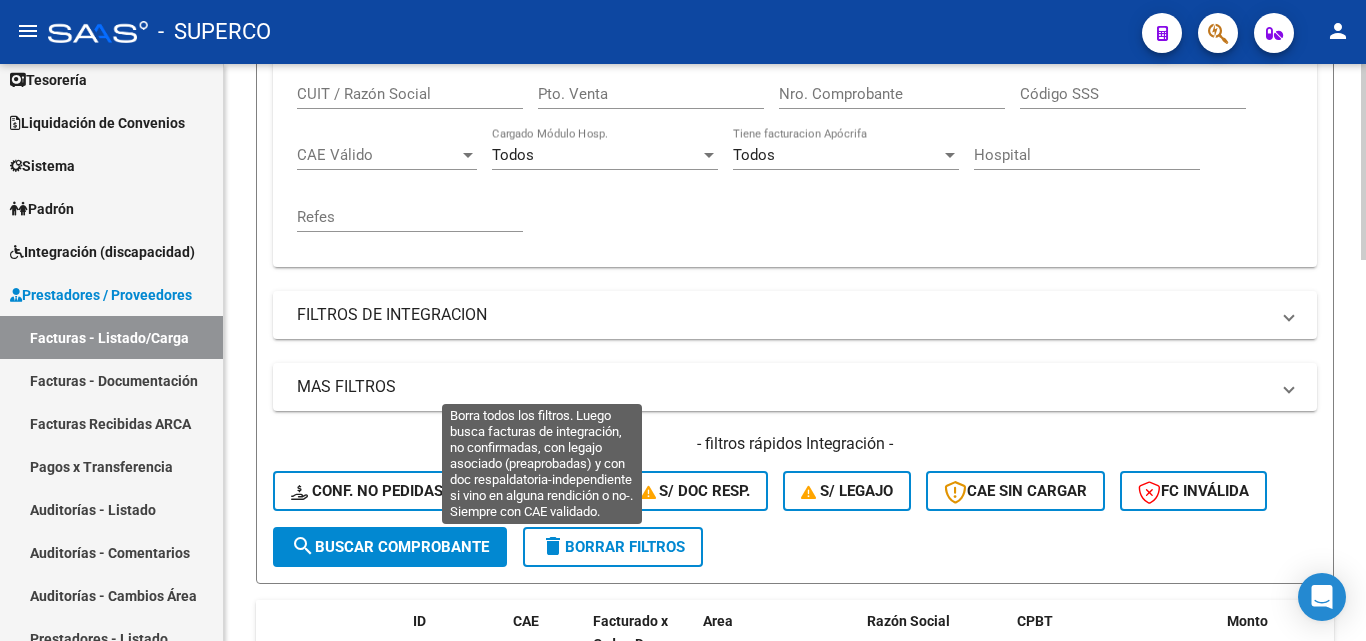 scroll, scrollTop: 600, scrollLeft: 0, axis: vertical 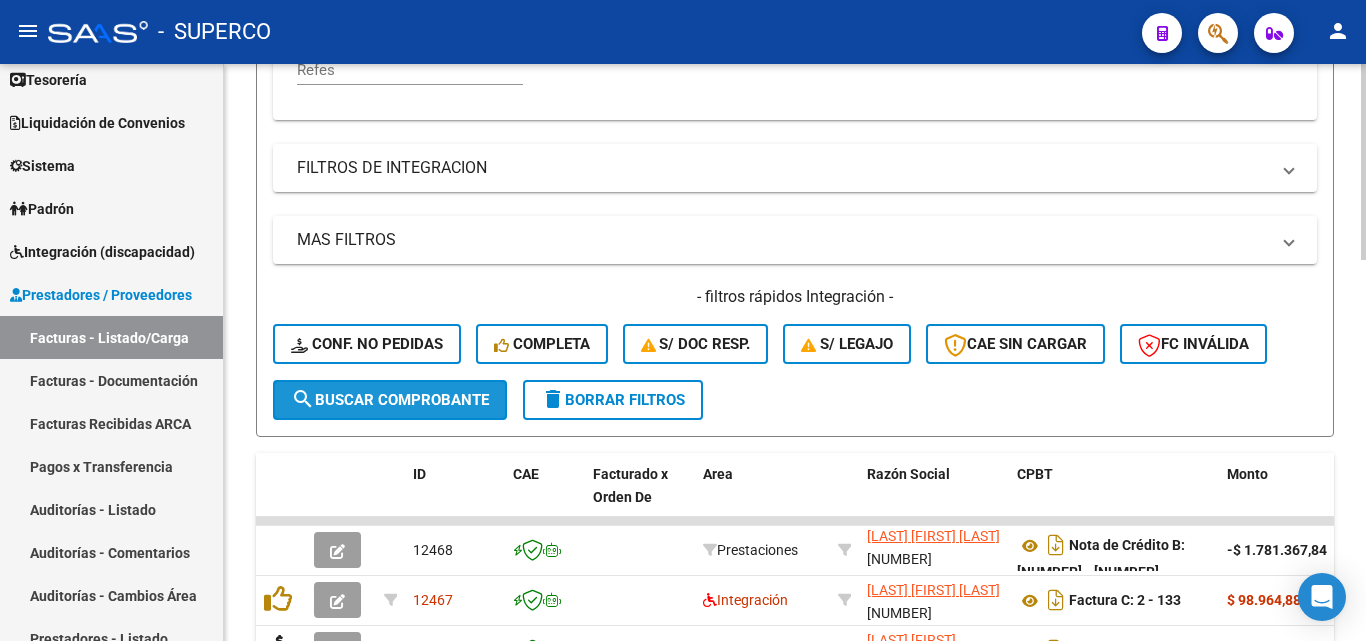 click on "search  Buscar Comprobante" 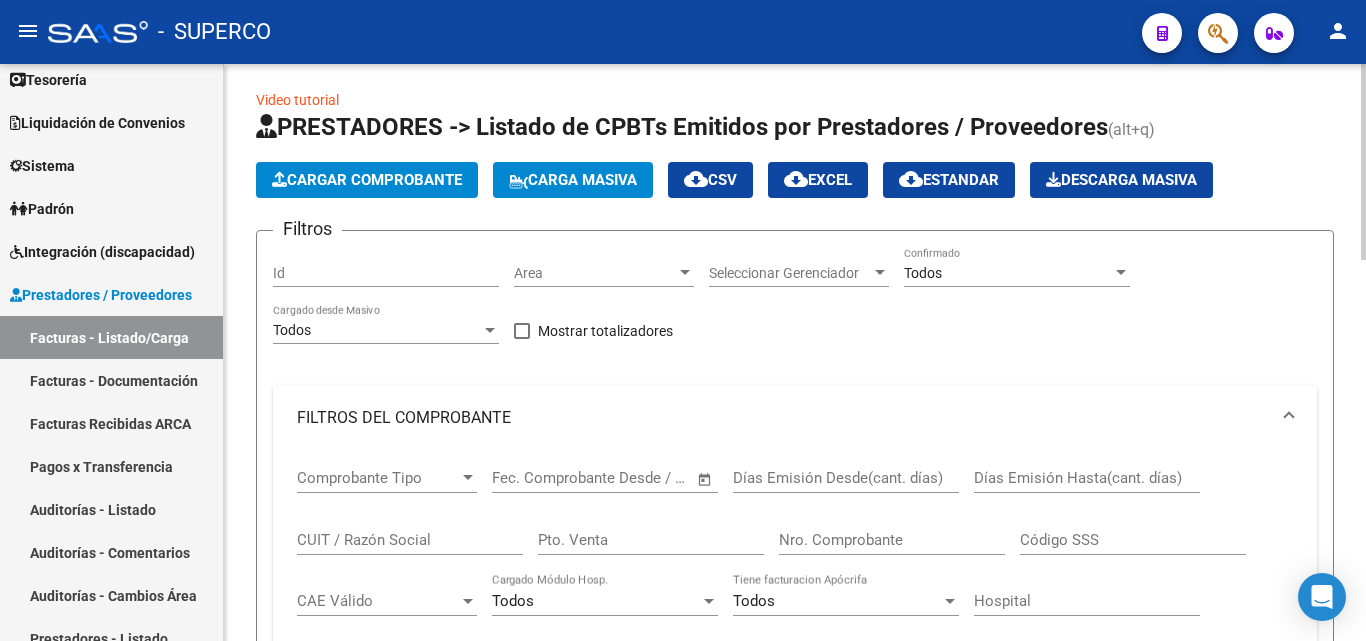 scroll, scrollTop: 0, scrollLeft: 0, axis: both 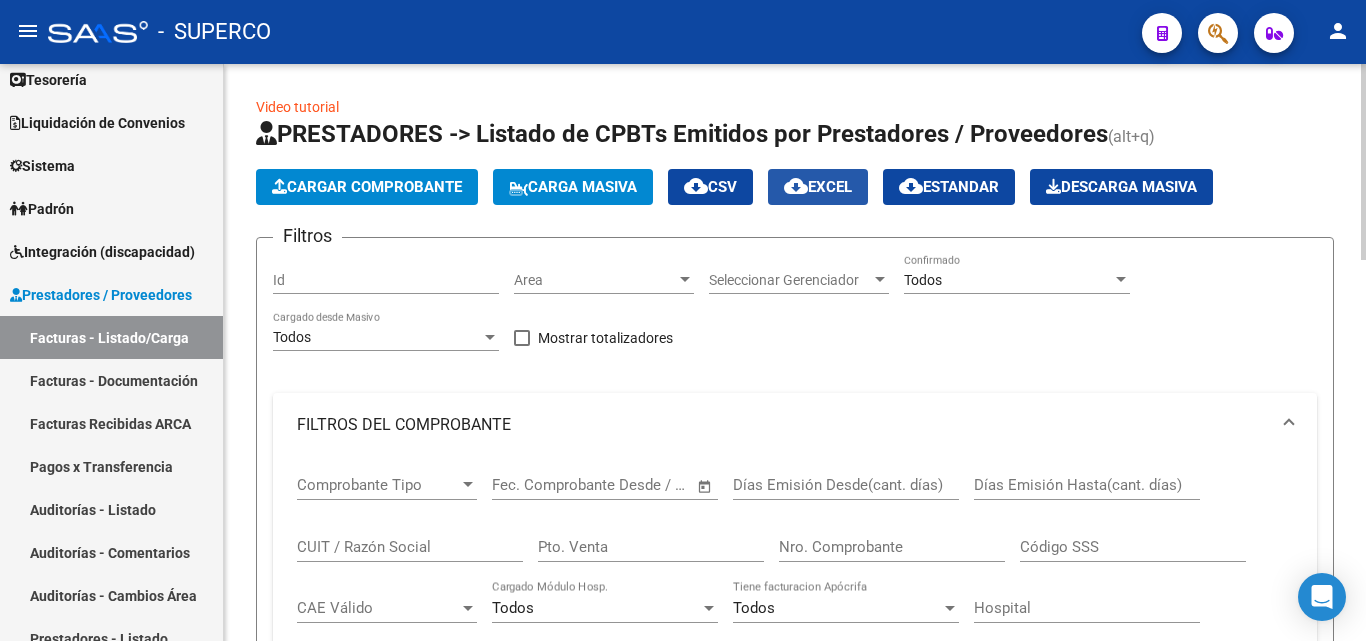 click on "cloud_download  EXCEL" 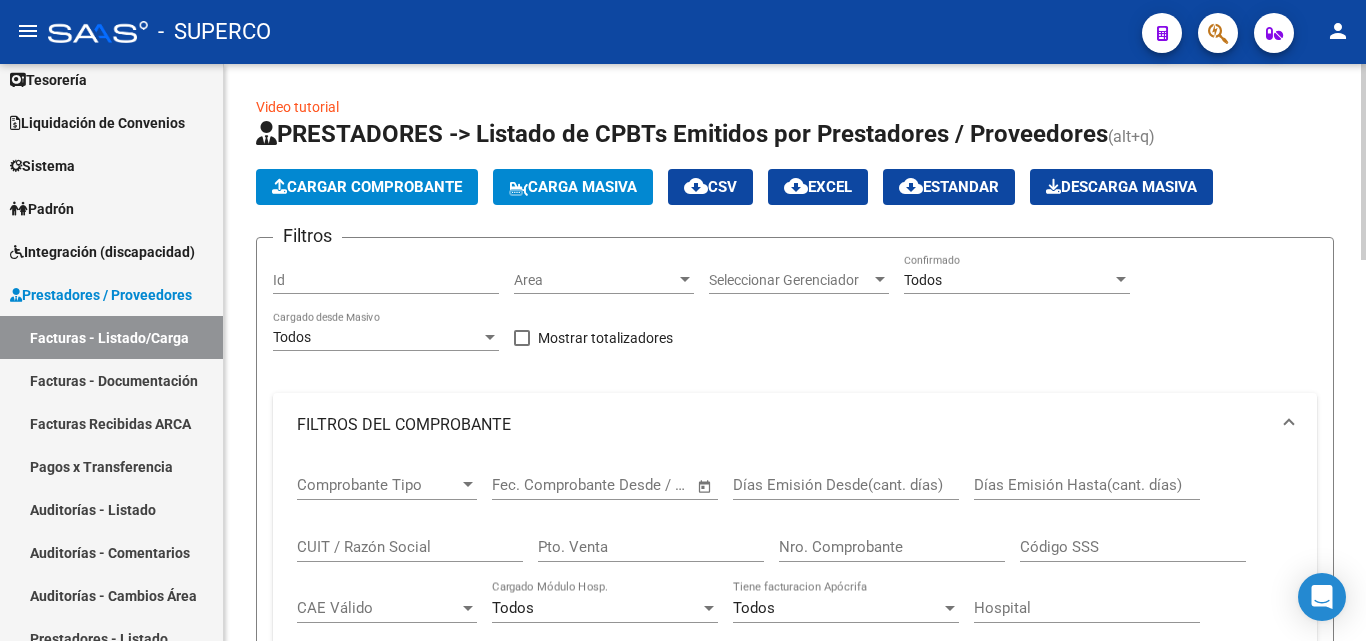 click on "Todos" at bounding box center [923, 280] 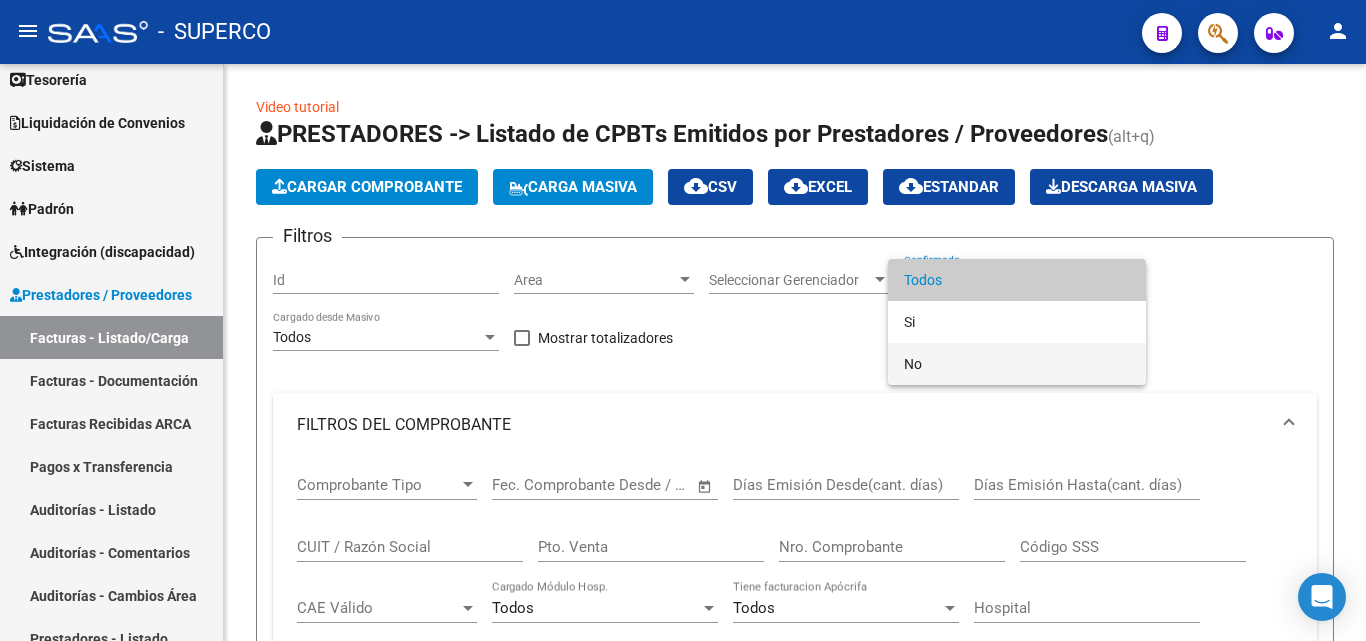 click on "No" at bounding box center [1017, 364] 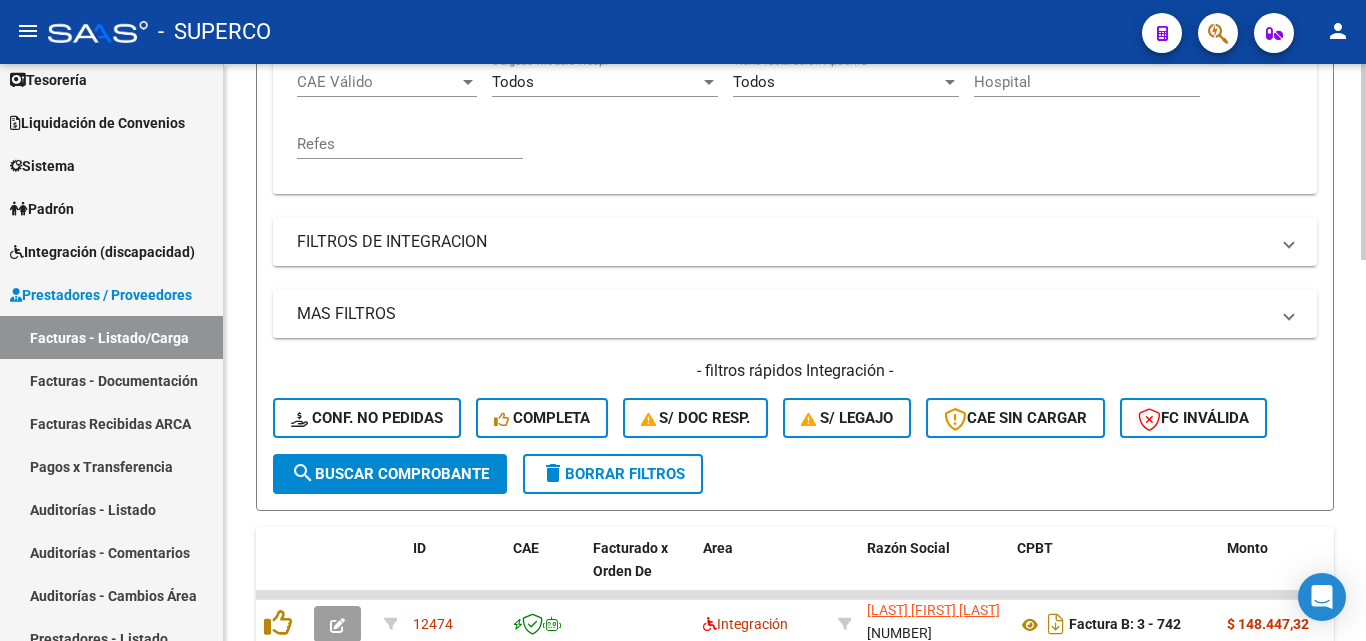 scroll, scrollTop: 600, scrollLeft: 0, axis: vertical 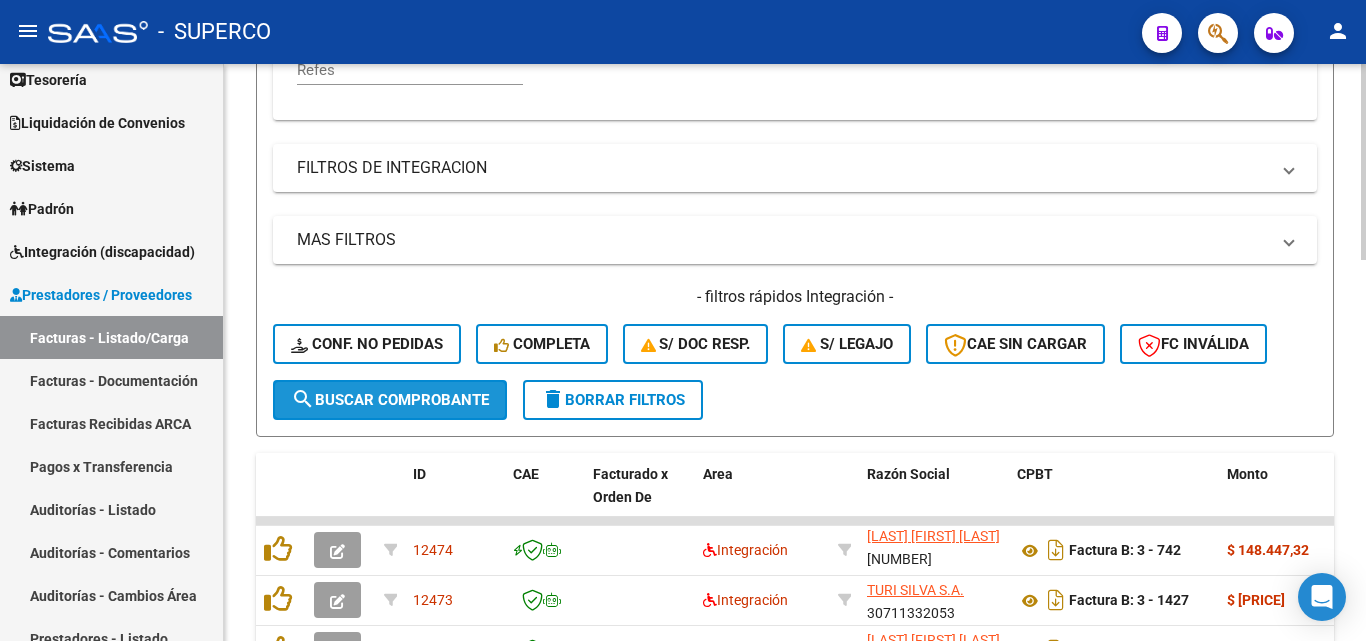 click on "search  Buscar Comprobante" 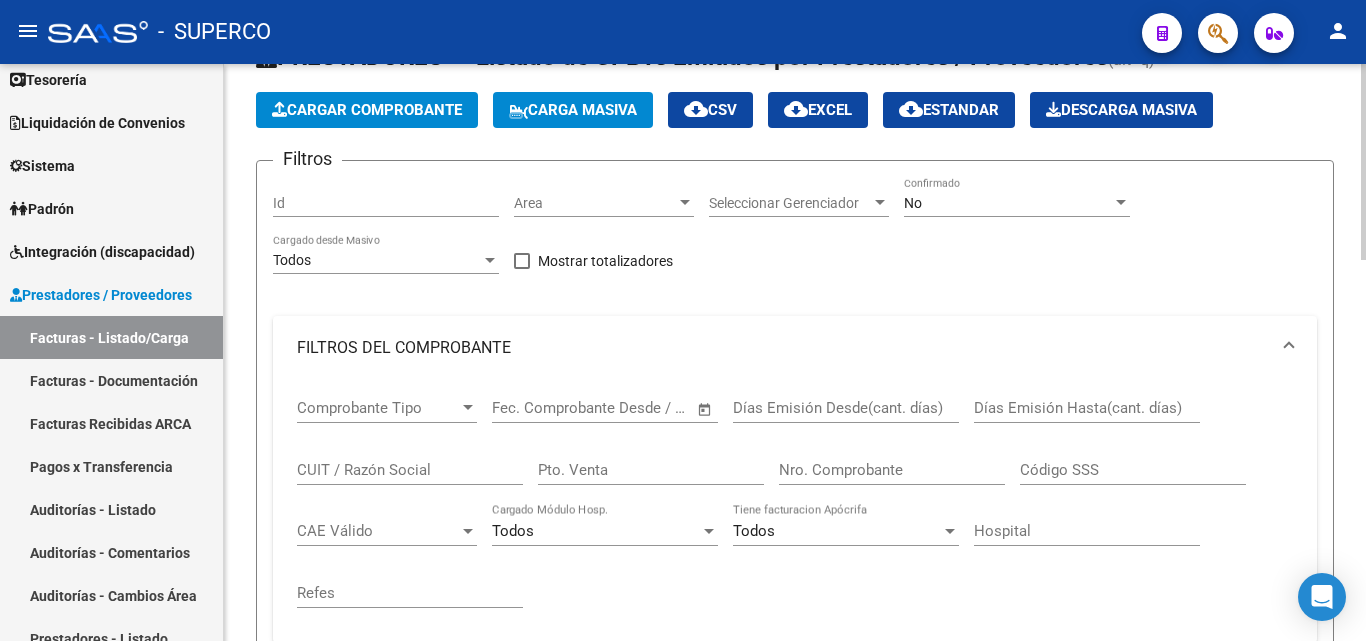 scroll, scrollTop: 0, scrollLeft: 0, axis: both 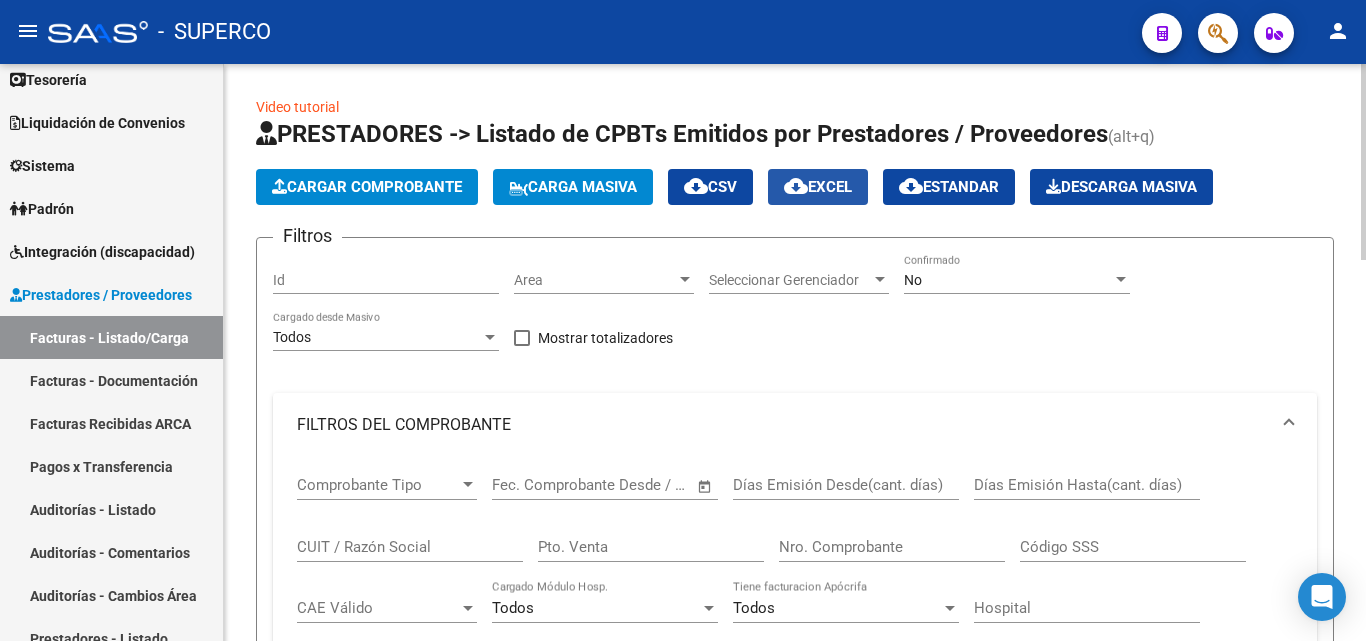 click on "cloud_download  EXCEL" 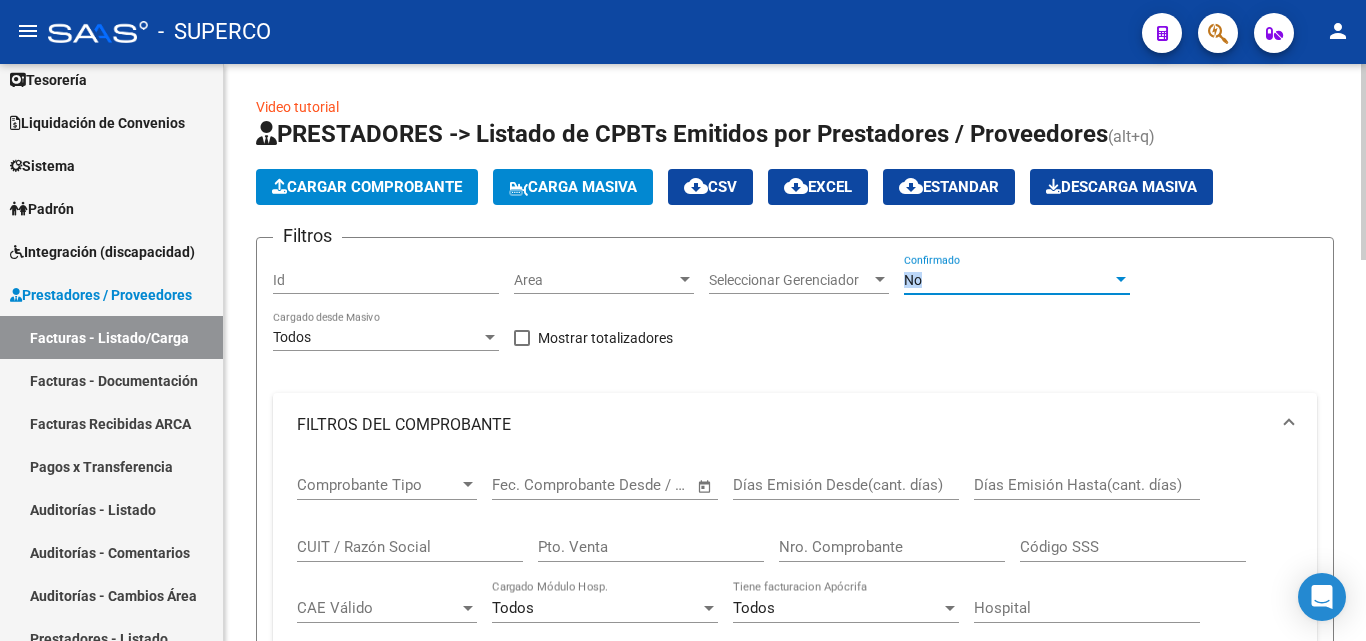 drag, startPoint x: 948, startPoint y: 287, endPoint x: 899, endPoint y: 284, distance: 49.09175 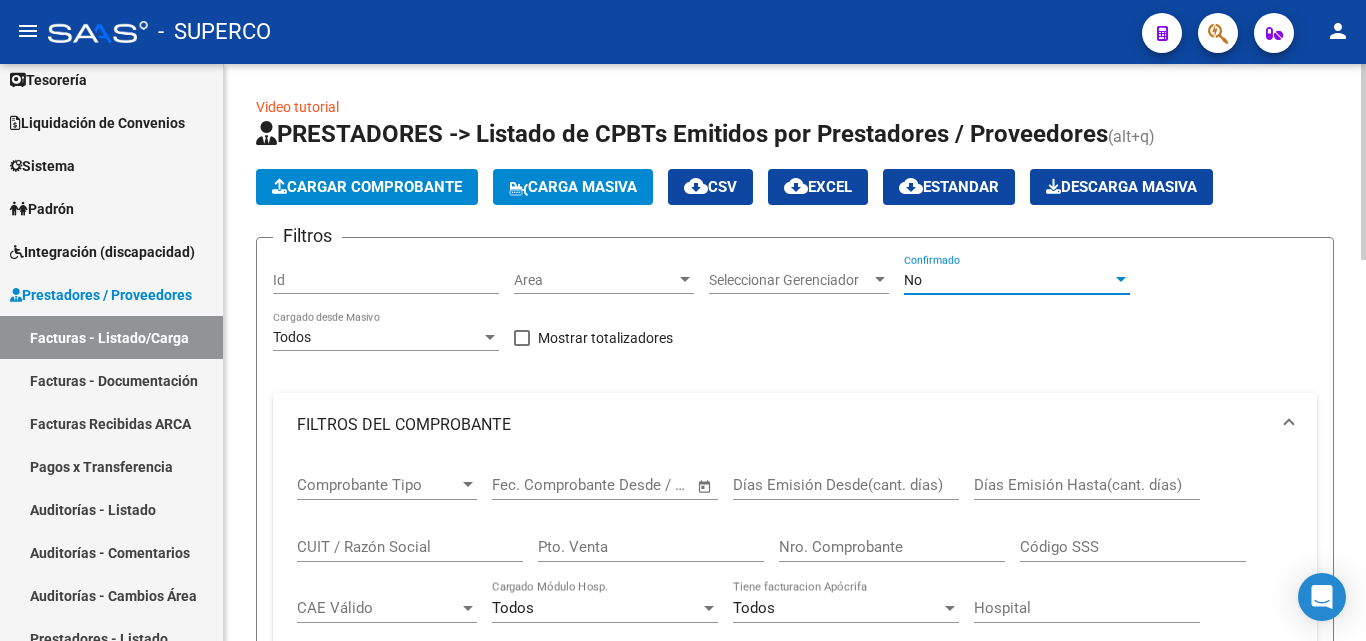 click at bounding box center [1121, 280] 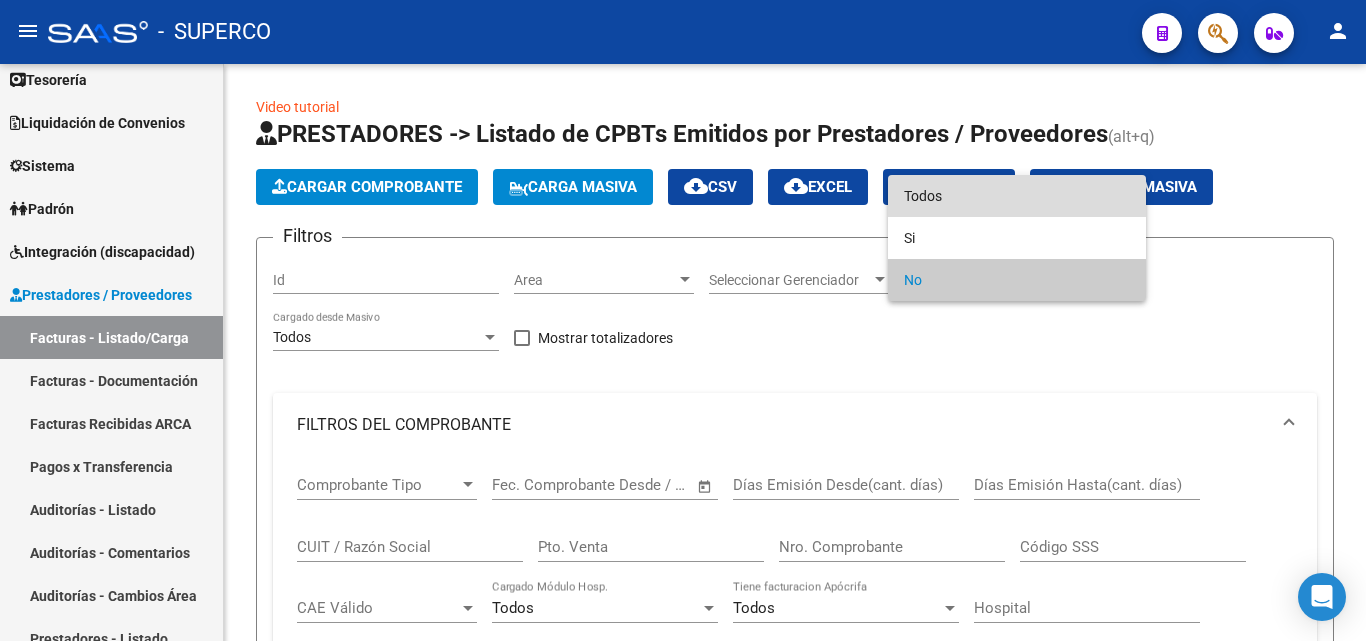 click on "Todos" at bounding box center (1017, 196) 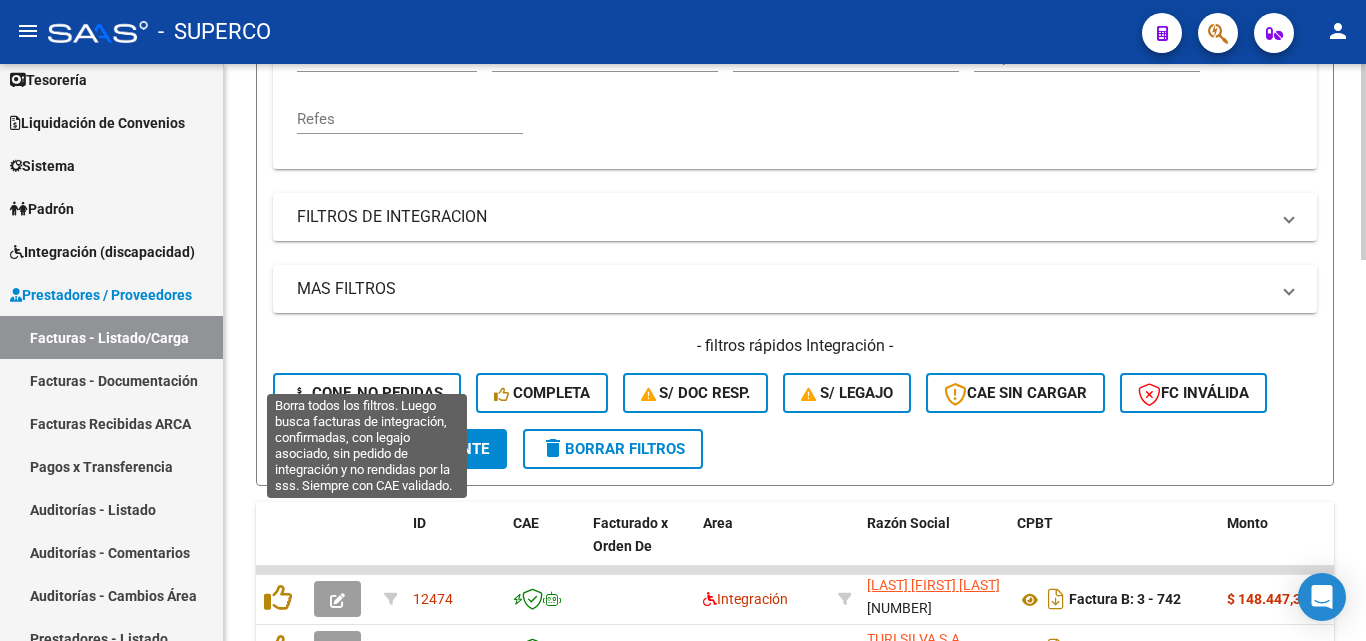 scroll, scrollTop: 600, scrollLeft: 0, axis: vertical 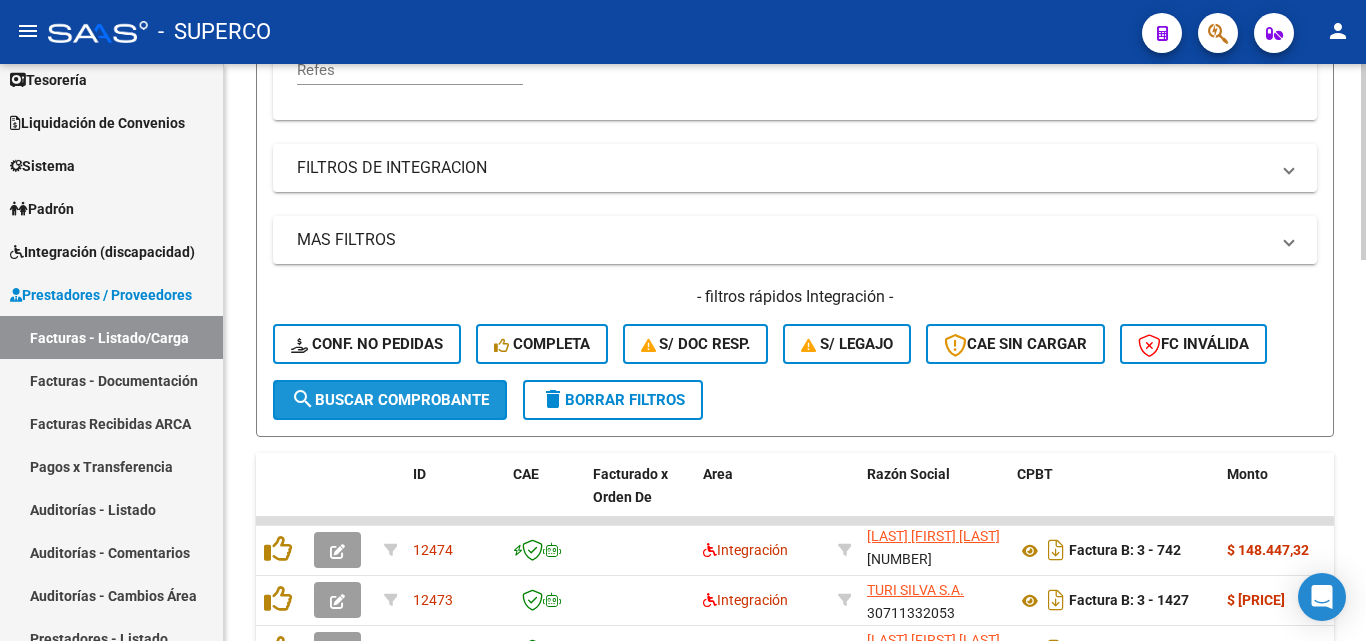 click on "search  Buscar Comprobante" 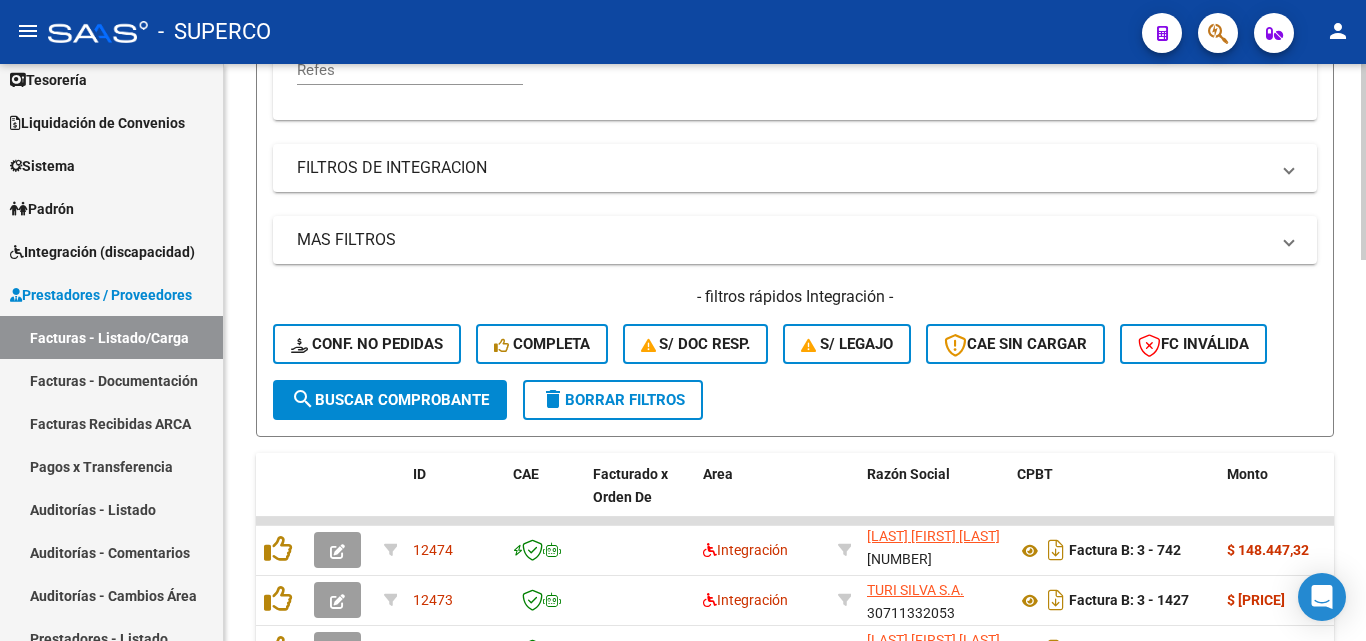 scroll, scrollTop: 0, scrollLeft: 0, axis: both 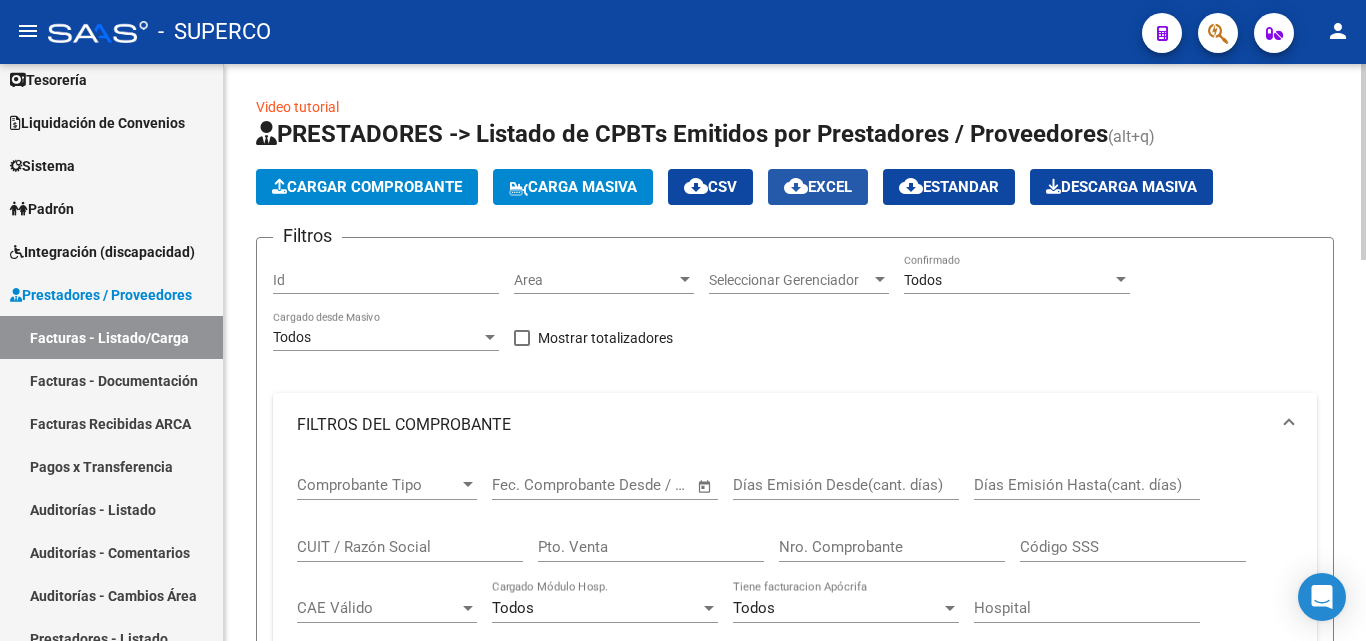 click on "cloud_download  EXCEL" 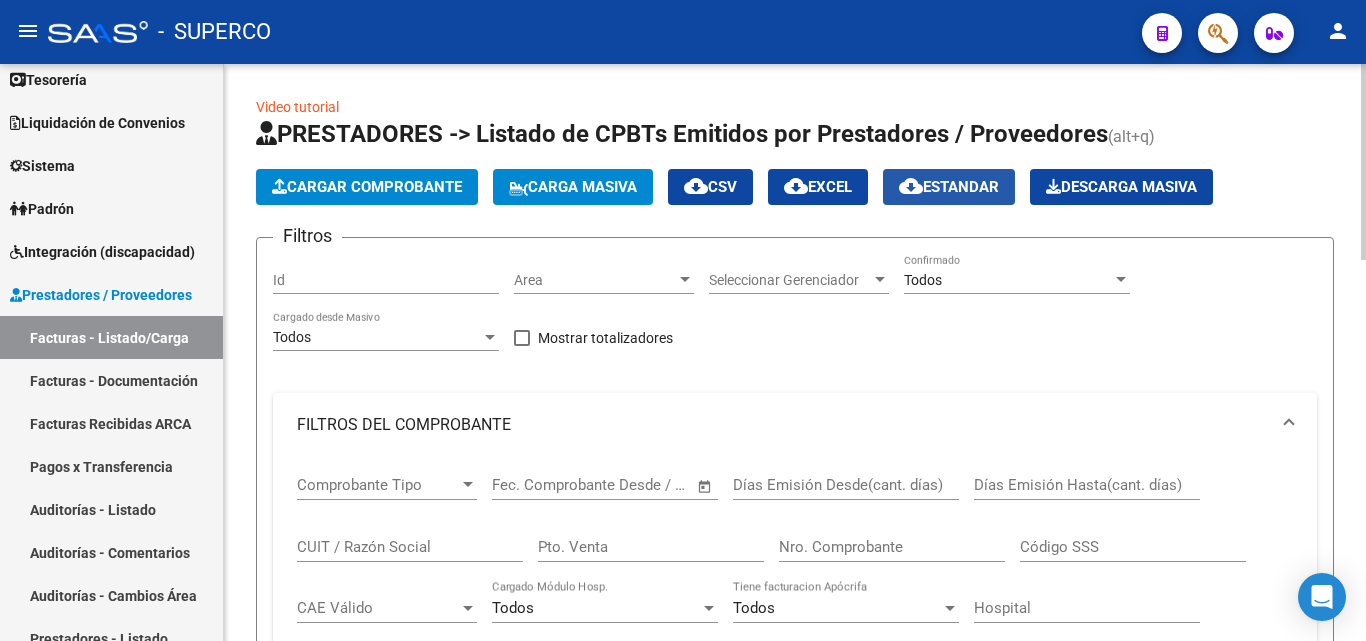click on "cloud_download  Estandar" 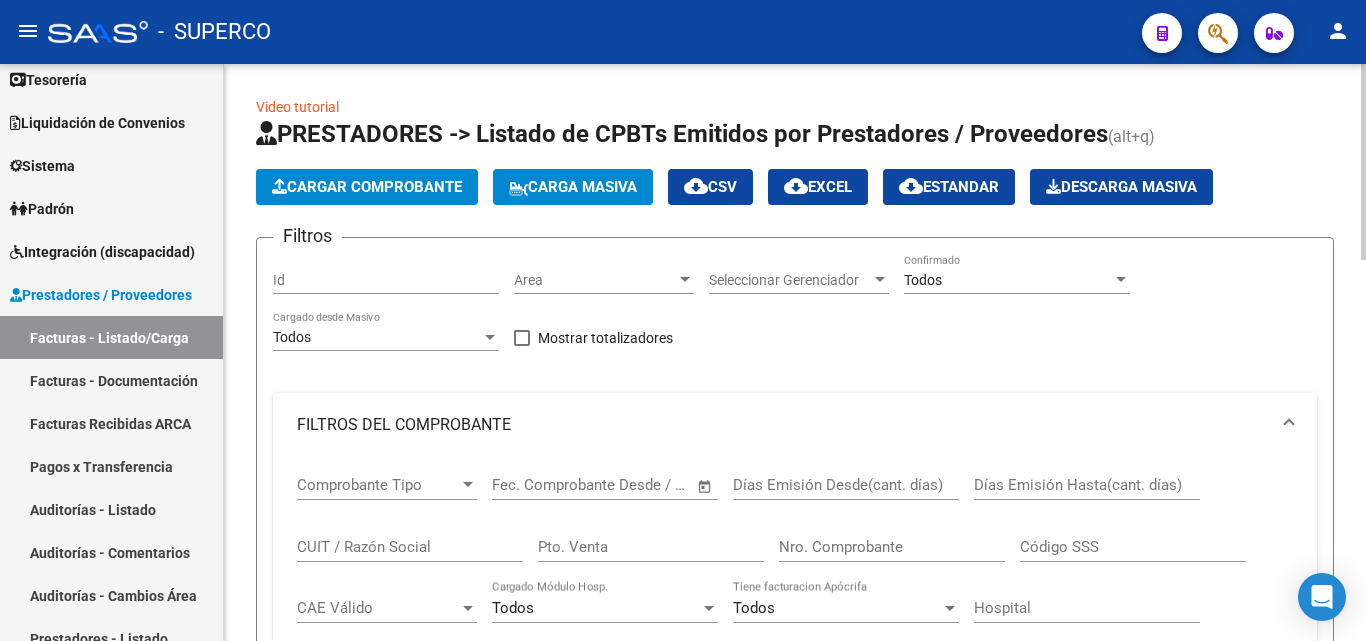 click on "Todos" at bounding box center (377, 337) 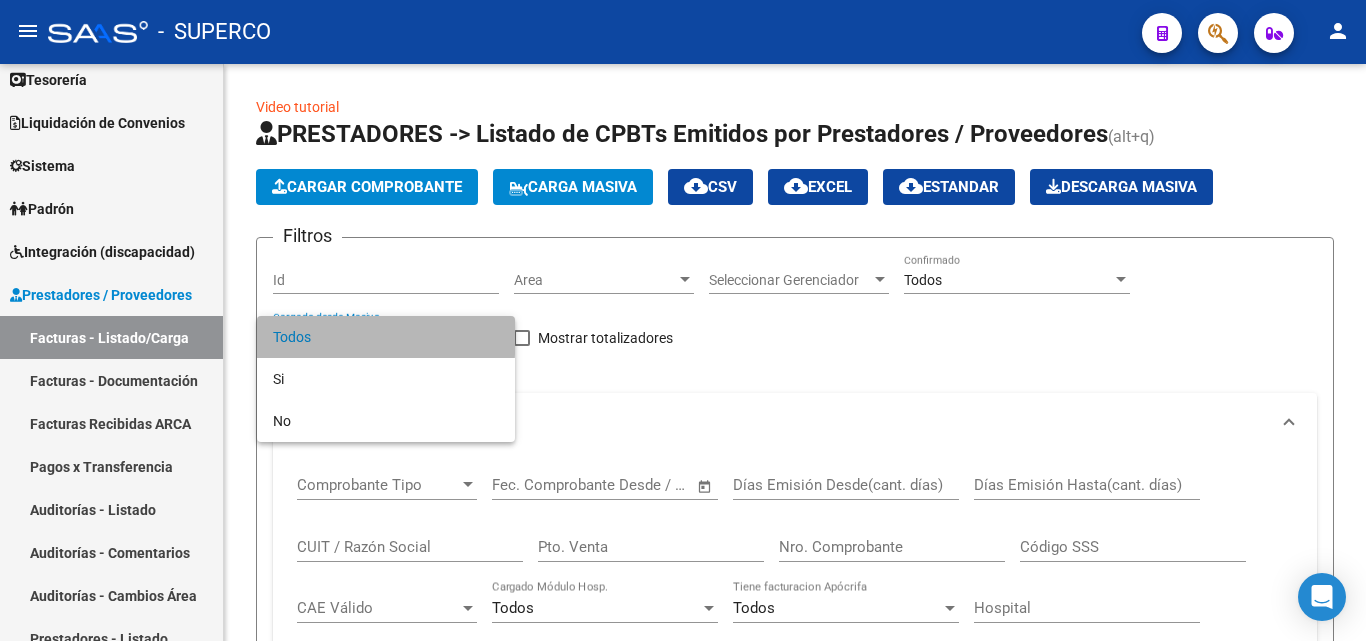 click on "Todos" at bounding box center [386, 337] 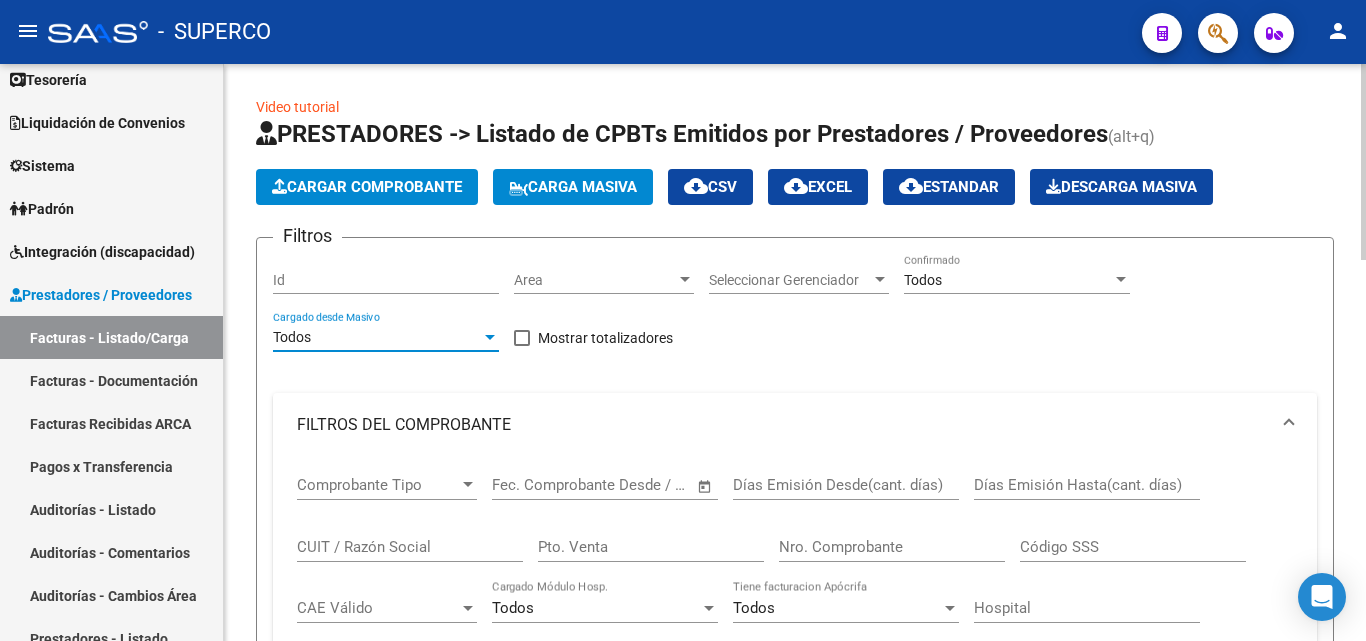 click on "CUIT / Razón Social" at bounding box center [410, 547] 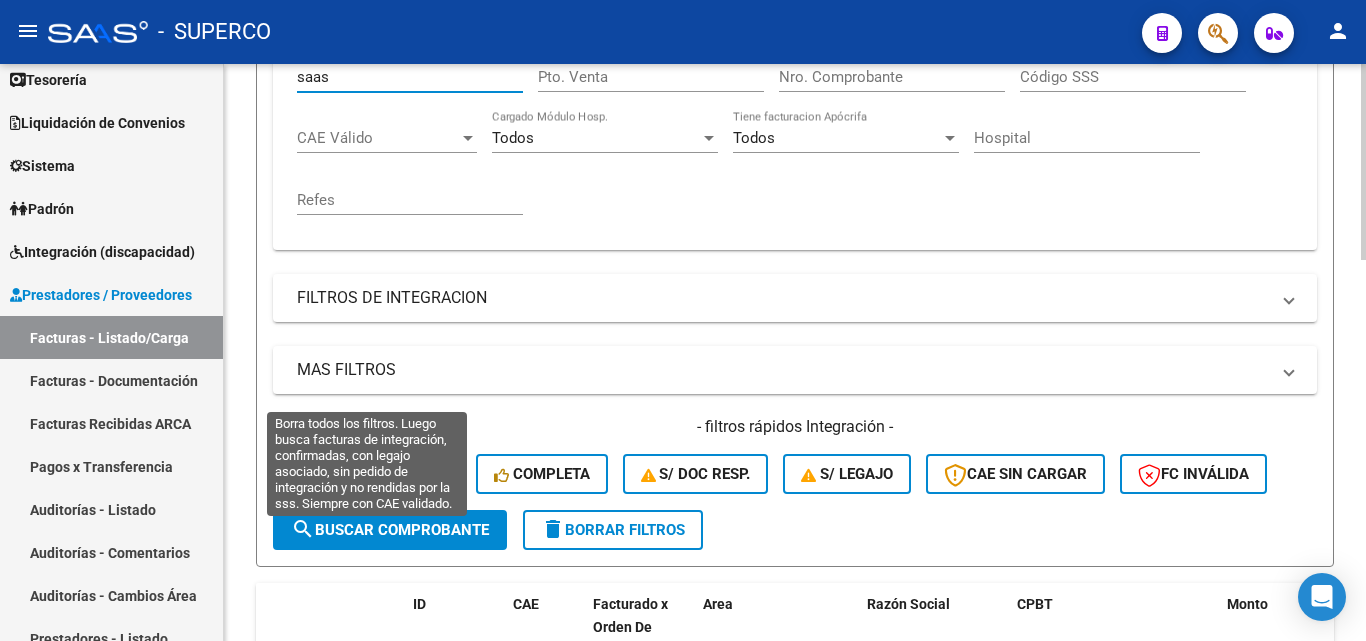 scroll, scrollTop: 500, scrollLeft: 0, axis: vertical 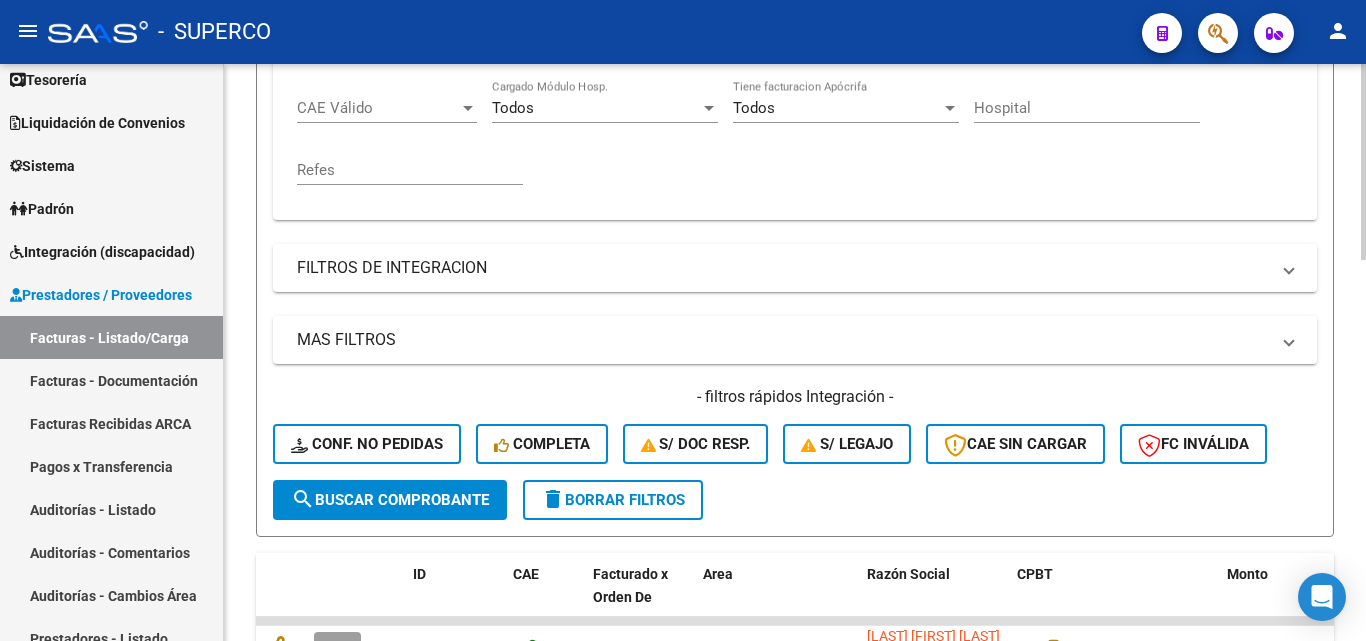 type on "saas" 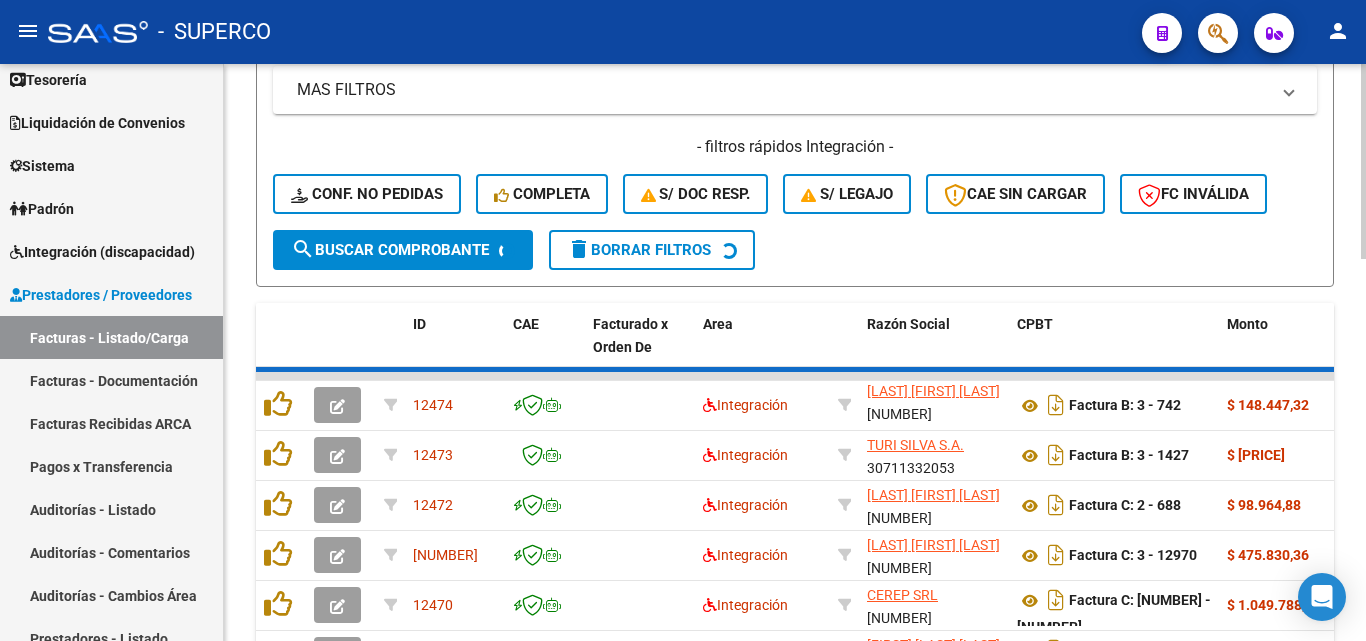 scroll, scrollTop: 800, scrollLeft: 0, axis: vertical 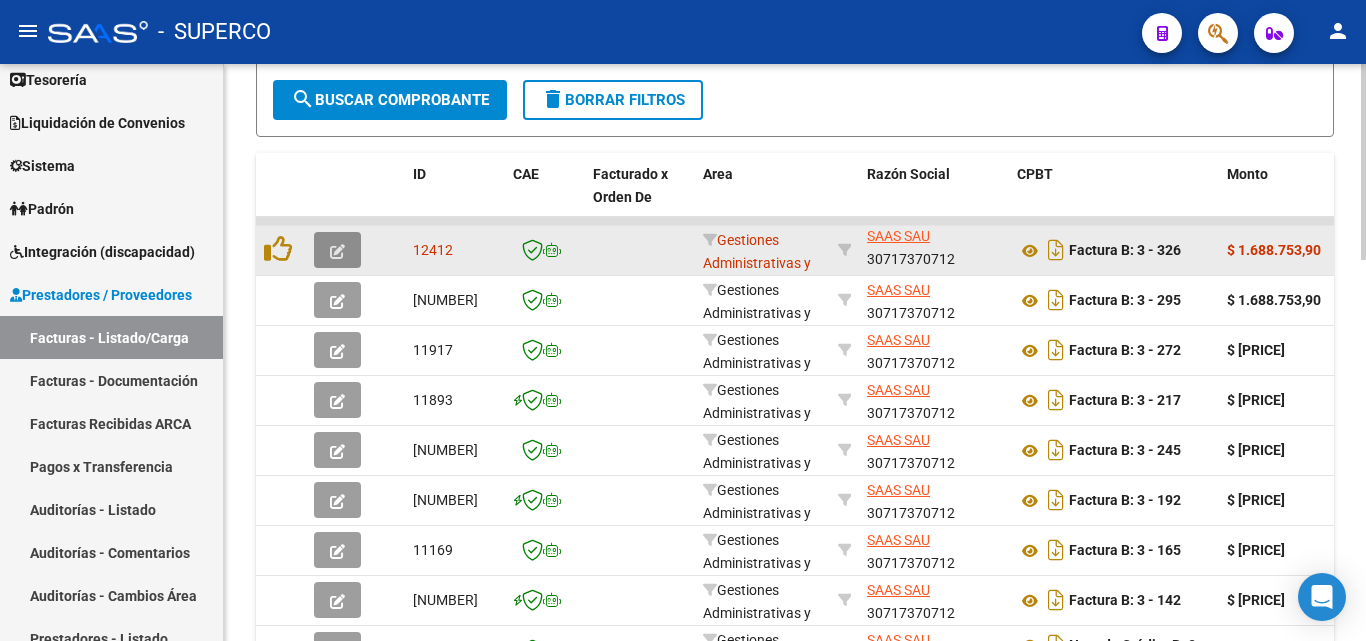 click 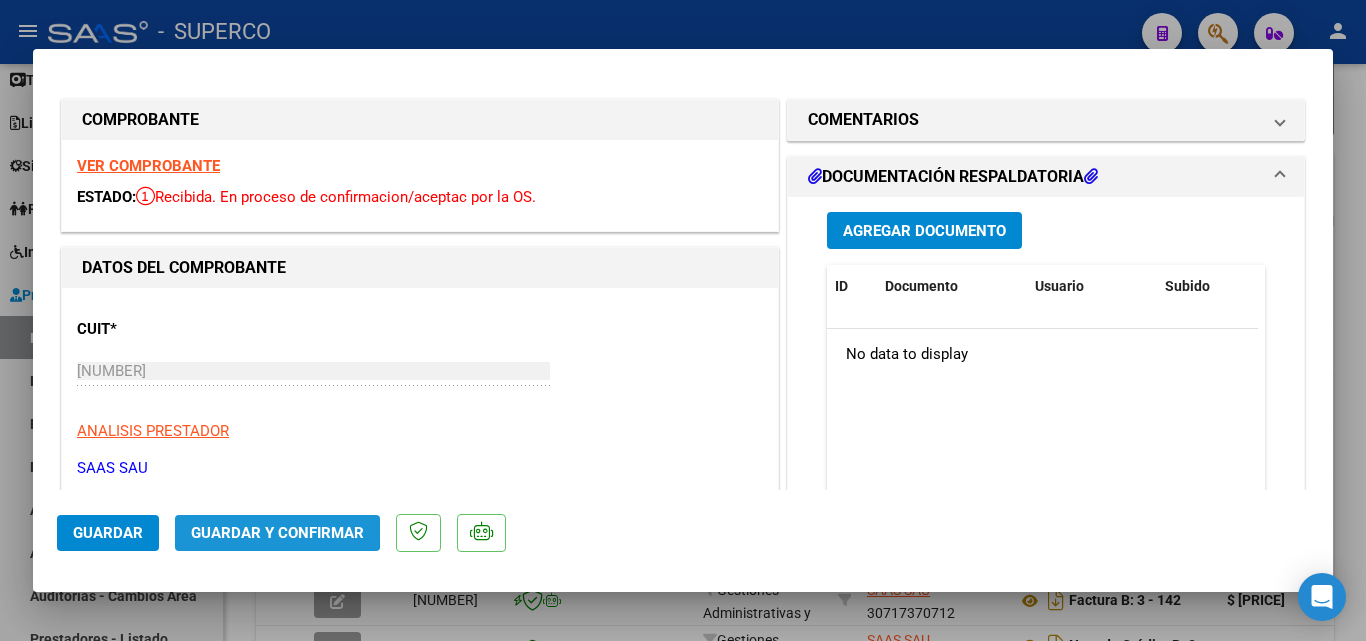 click on "Guardar y Confirmar" 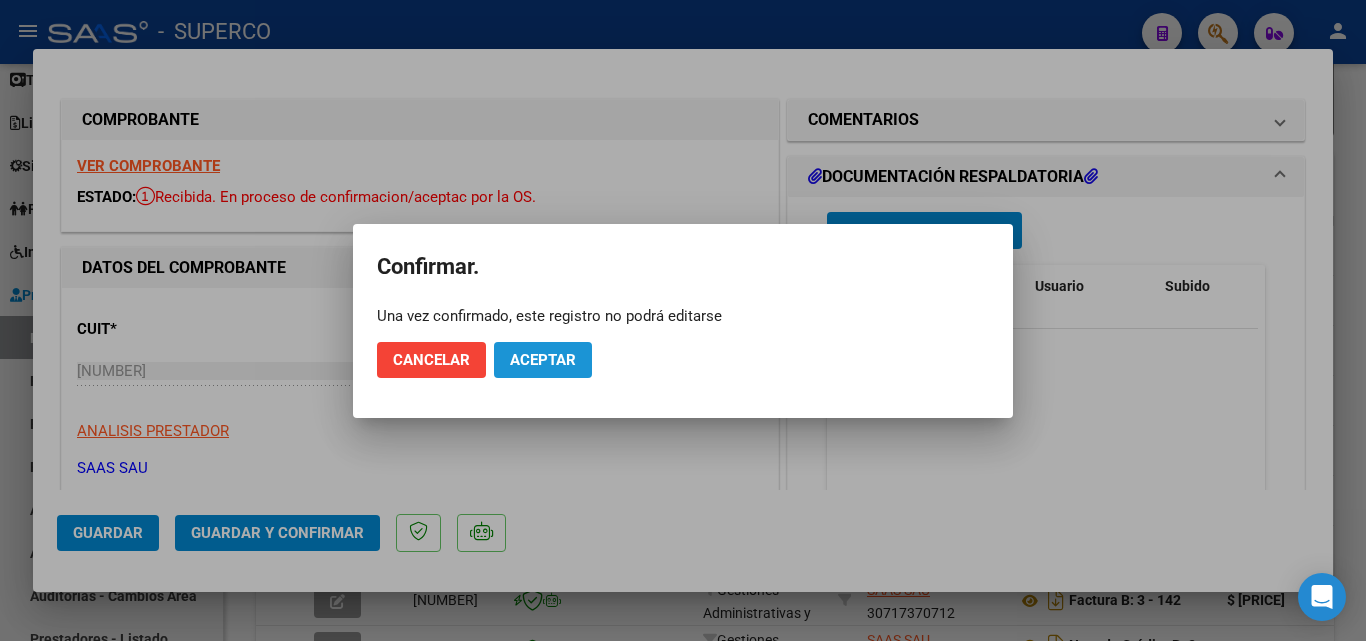 click on "Aceptar" 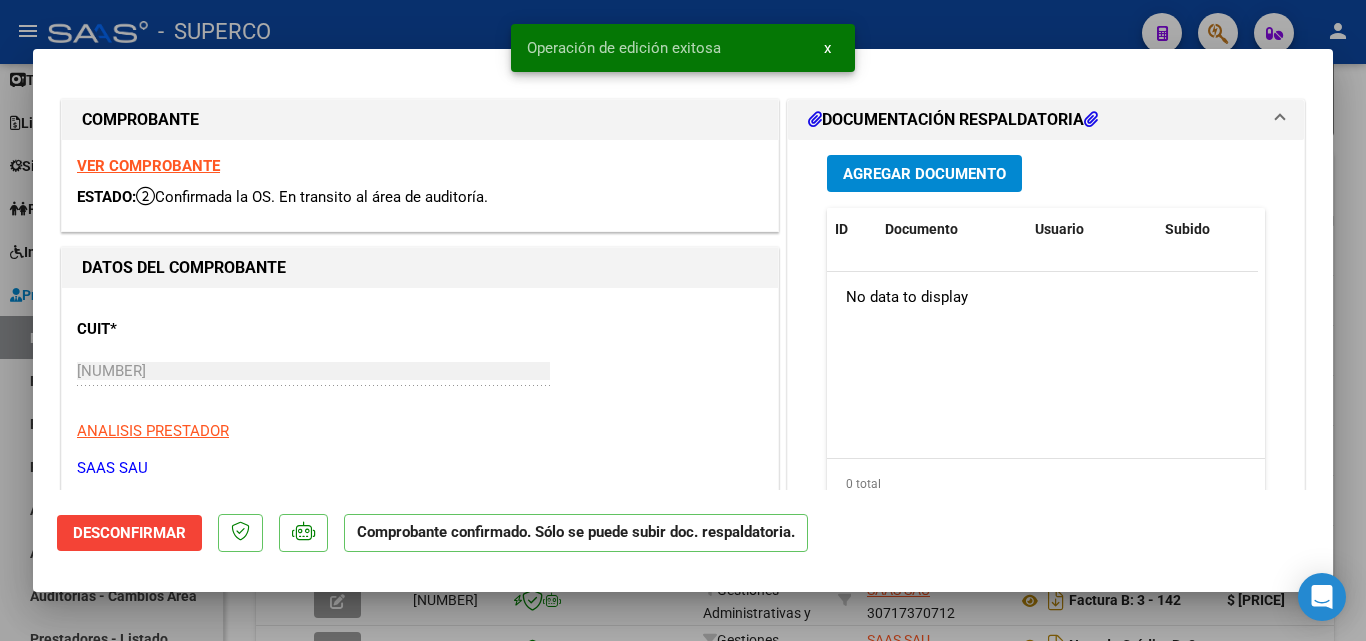 click on "x" at bounding box center [827, 48] 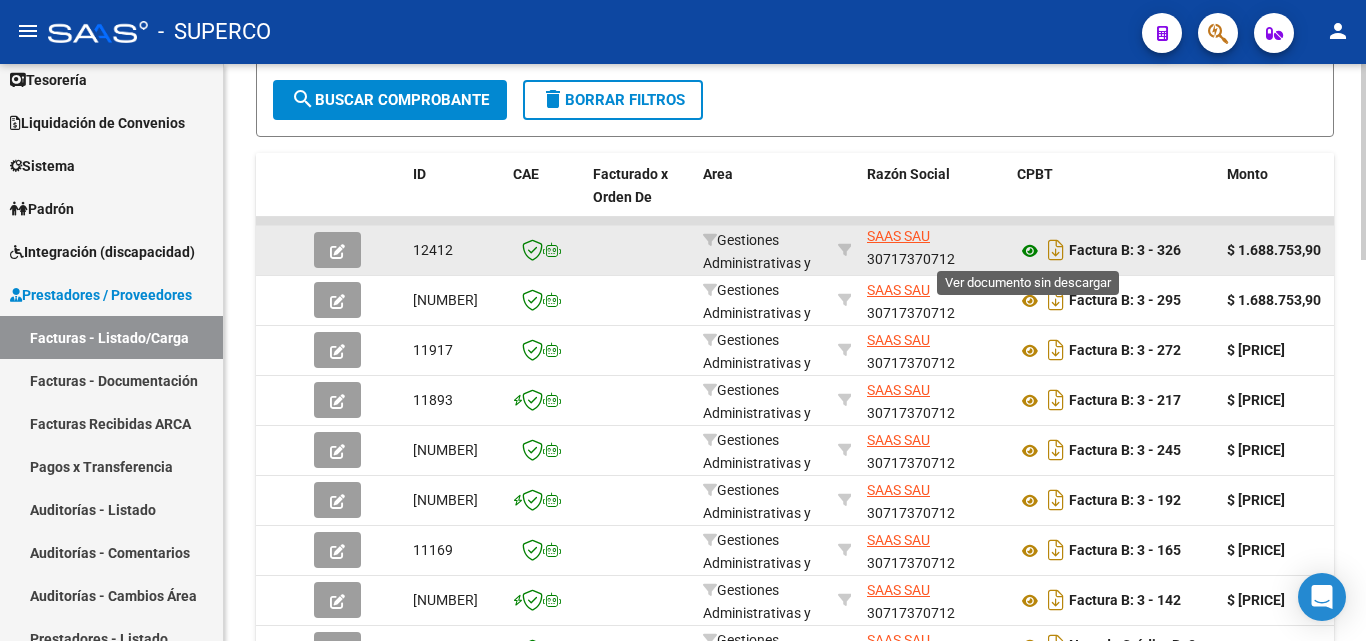 click 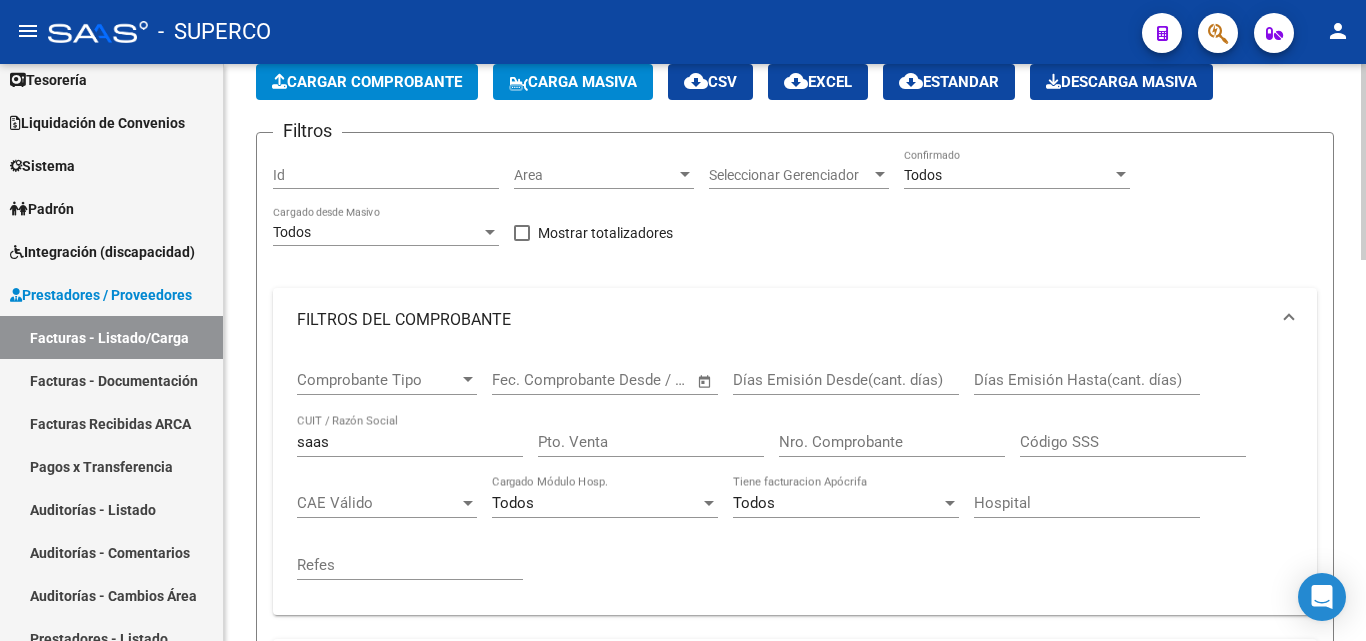 scroll, scrollTop: 100, scrollLeft: 0, axis: vertical 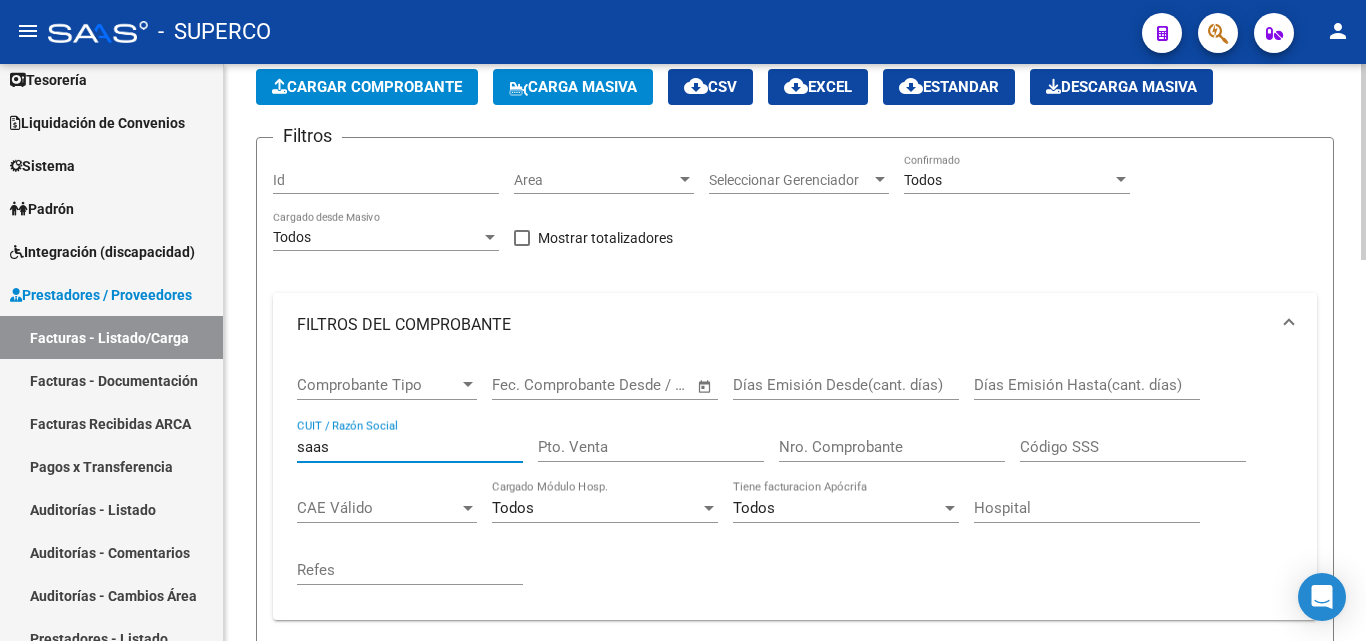 drag, startPoint x: 353, startPoint y: 442, endPoint x: 276, endPoint y: 439, distance: 77.05842 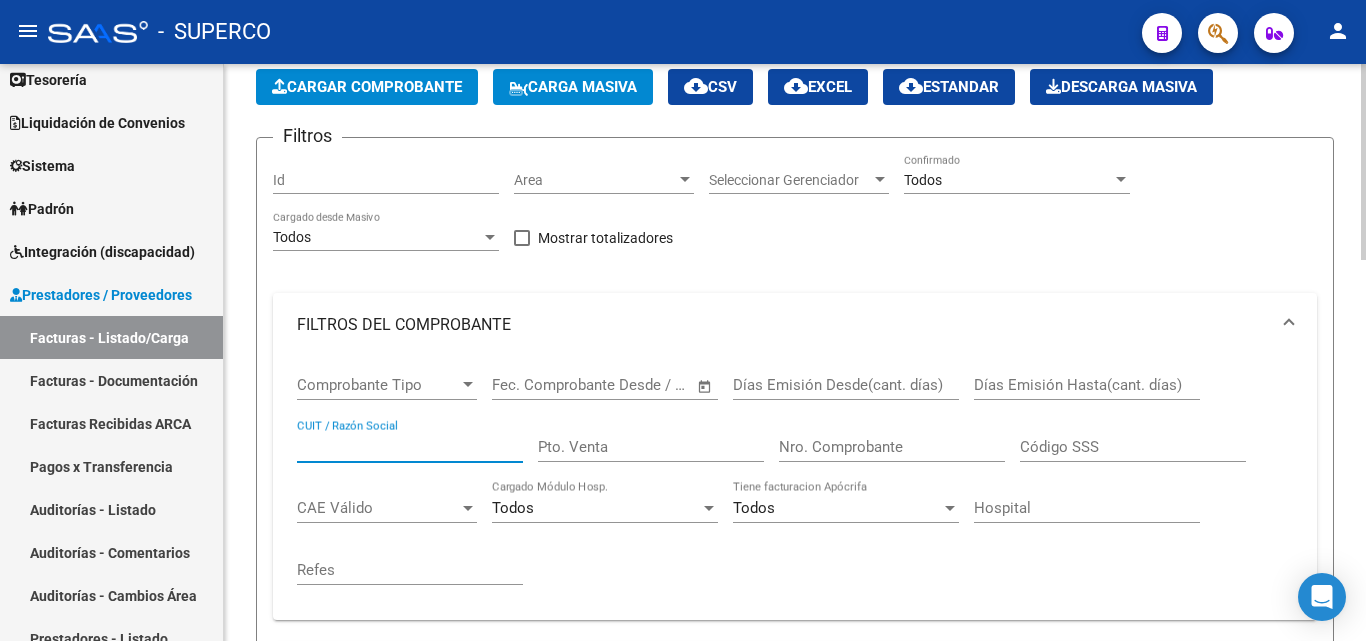 type 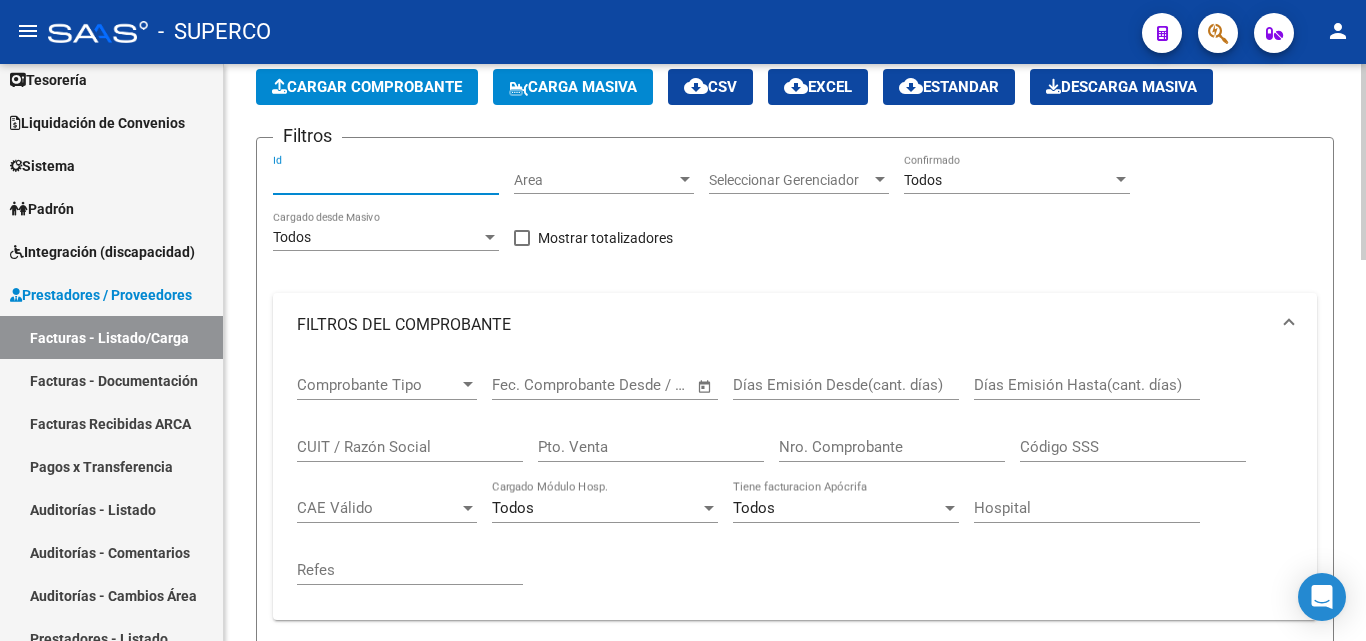 click on "Id" at bounding box center (386, 180) 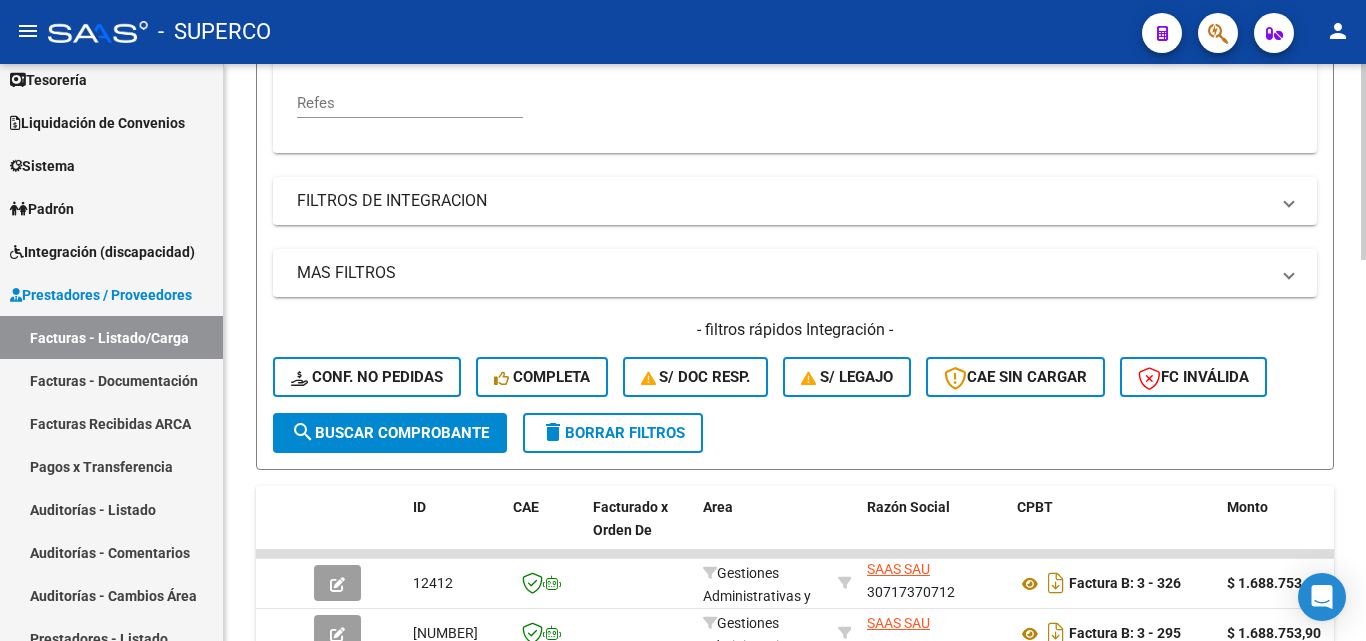 scroll, scrollTop: 600, scrollLeft: 0, axis: vertical 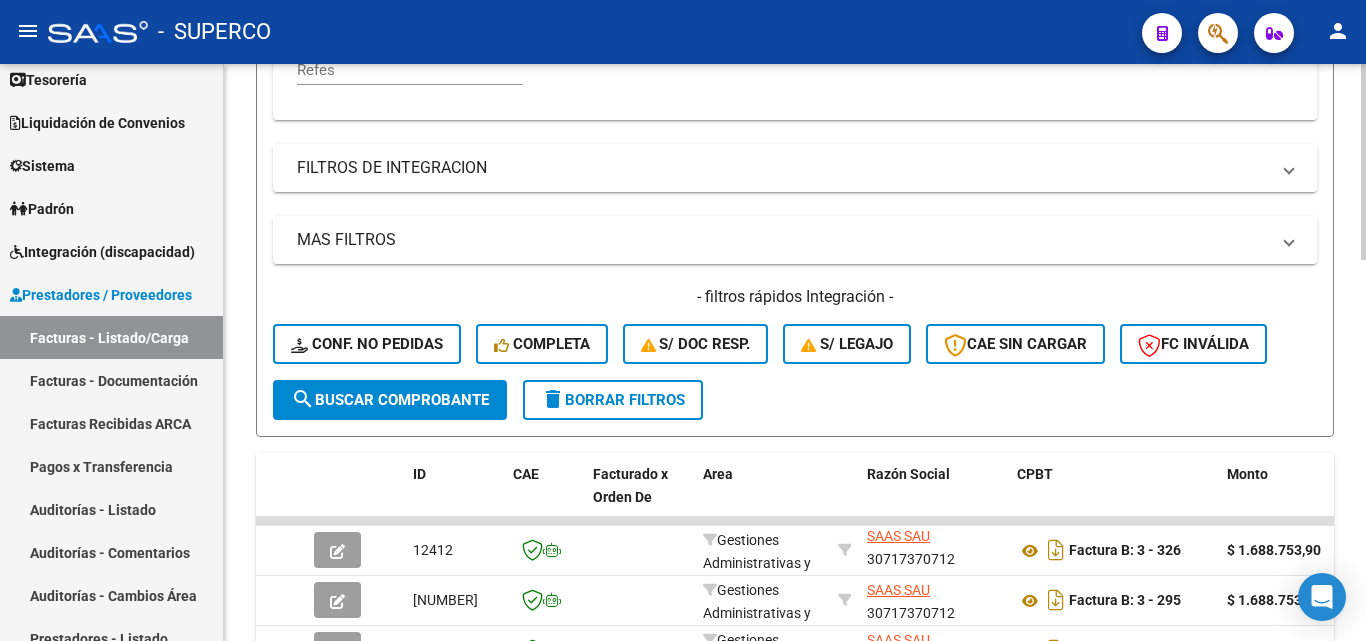 click on "search  Buscar Comprobante" 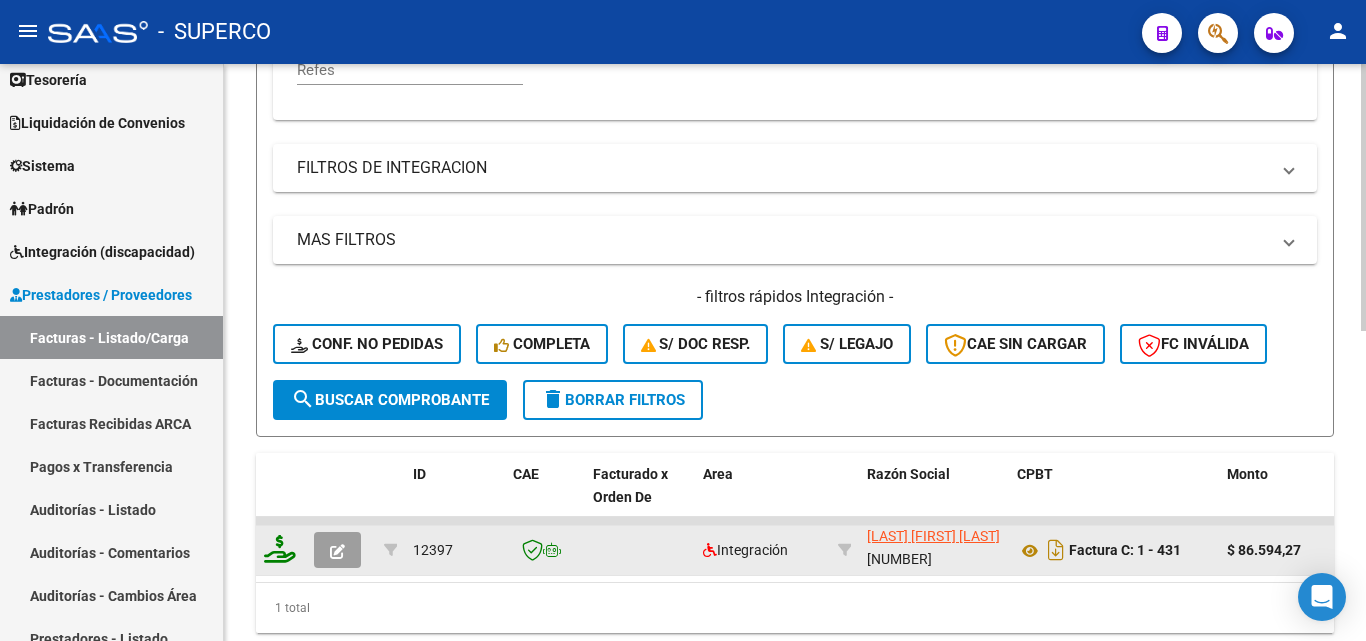 scroll, scrollTop: 26, scrollLeft: 0, axis: vertical 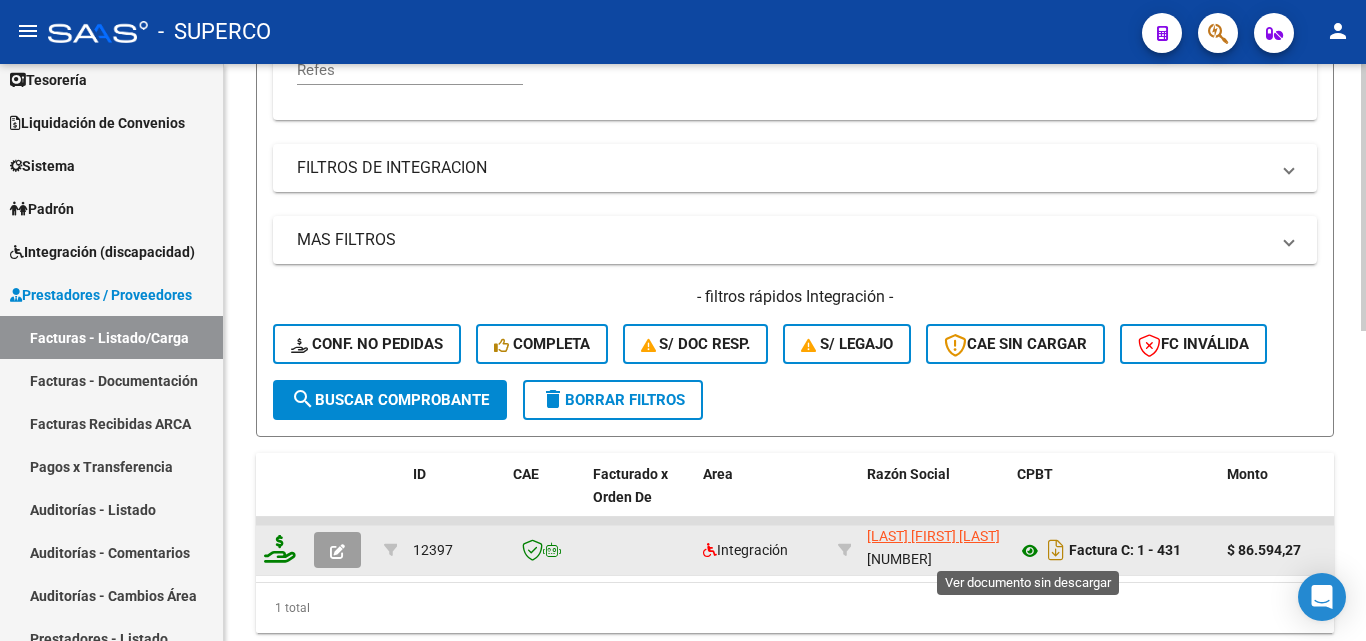 click 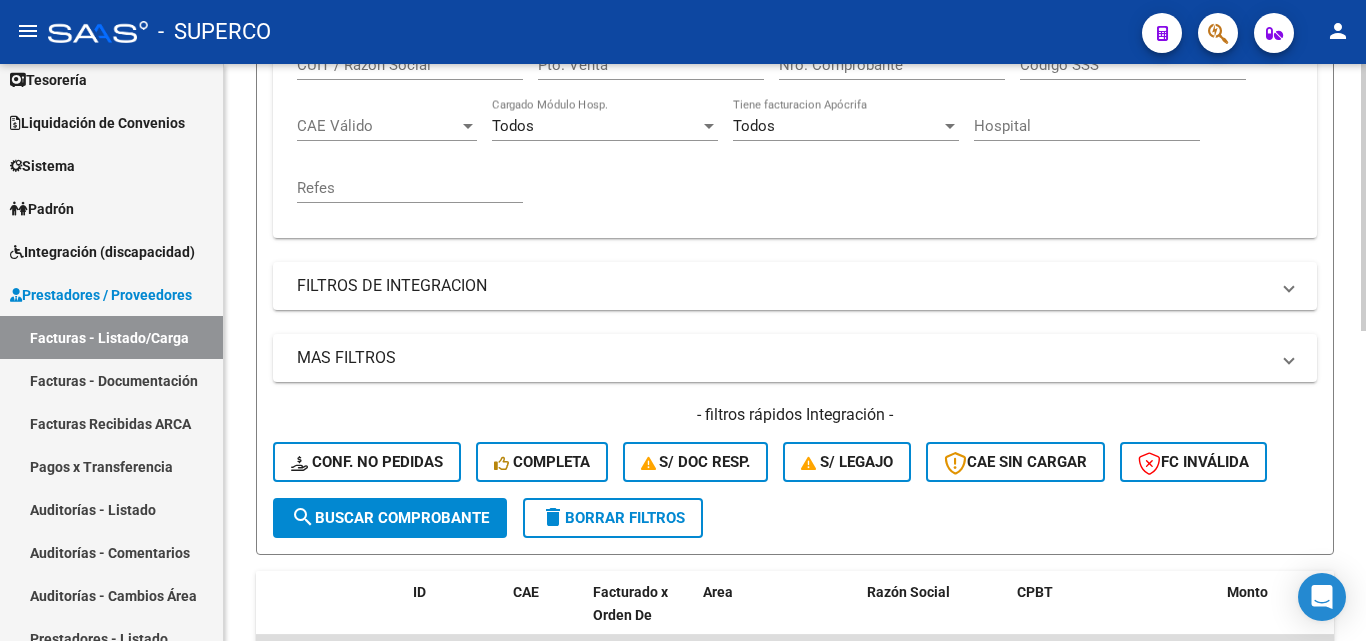 scroll, scrollTop: 100, scrollLeft: 0, axis: vertical 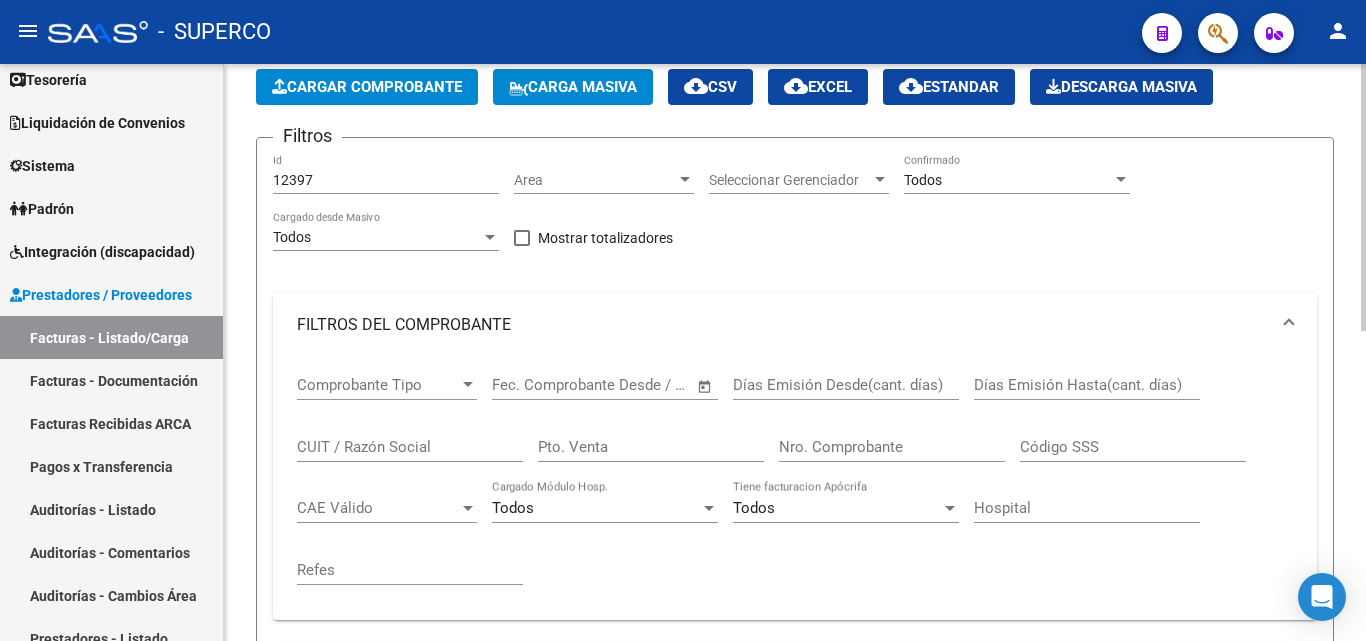 click on "12397" at bounding box center [386, 180] 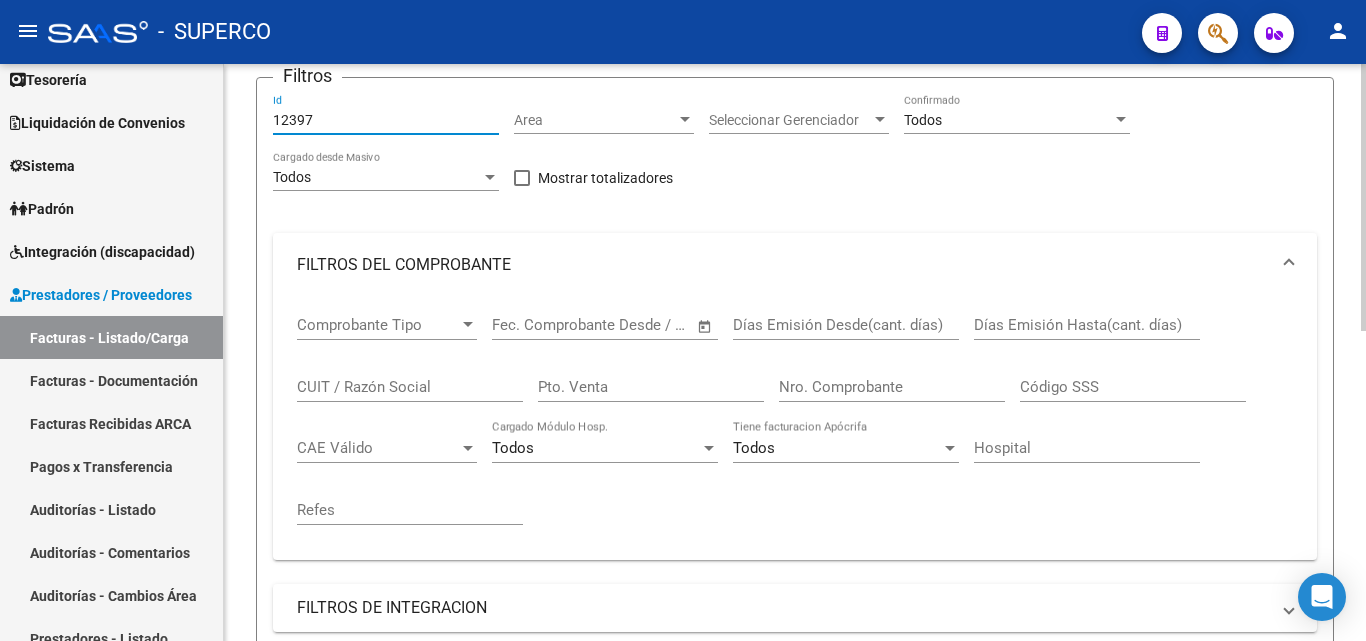 scroll, scrollTop: 500, scrollLeft: 0, axis: vertical 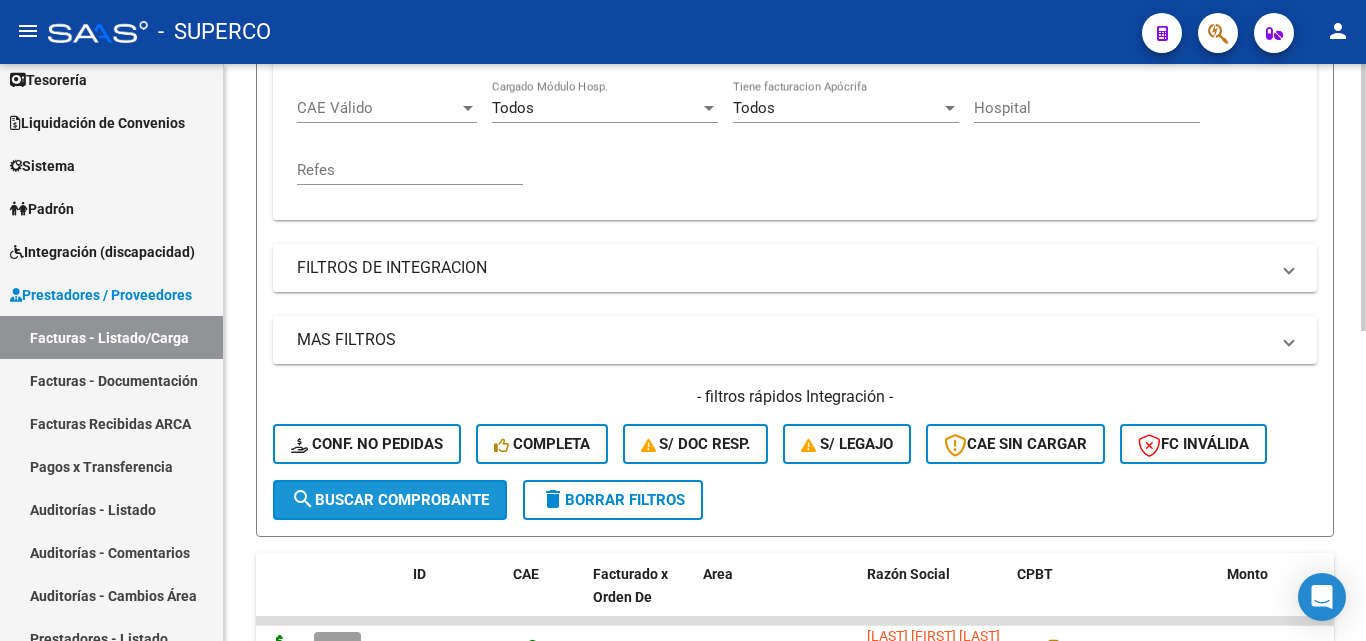 click on "search  Buscar Comprobante" 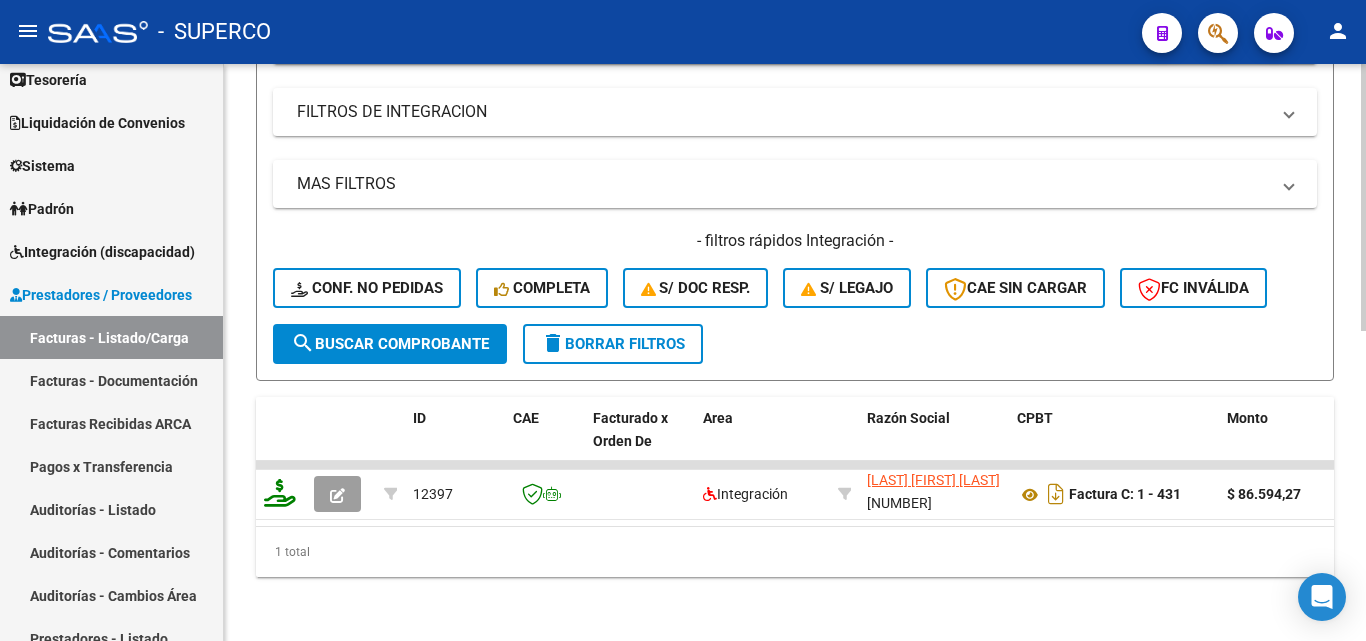 scroll, scrollTop: 672, scrollLeft: 0, axis: vertical 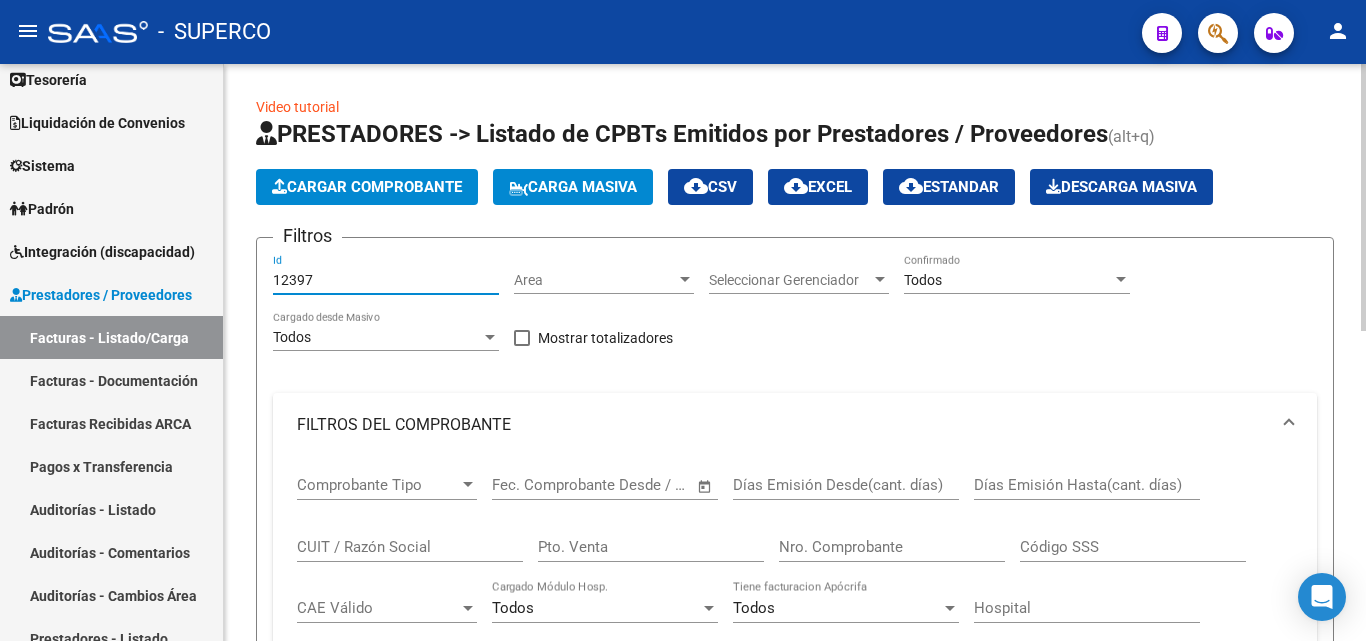 click on "12397" at bounding box center [386, 280] 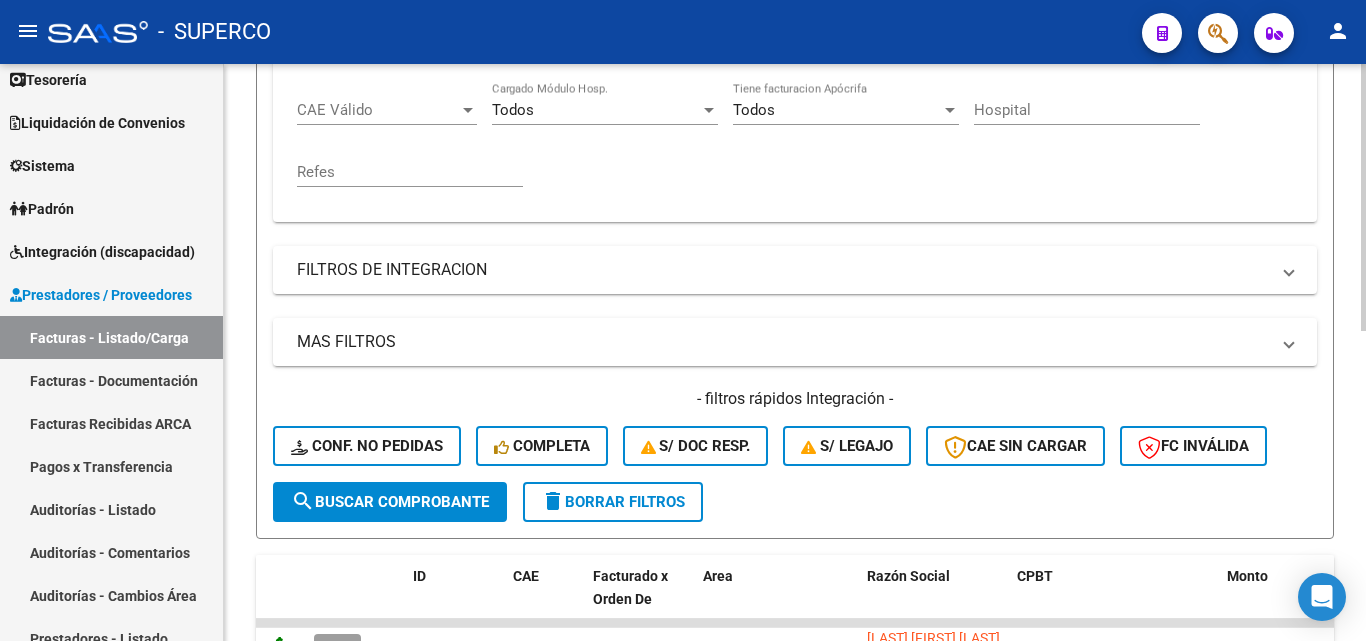 scroll, scrollTop: 500, scrollLeft: 0, axis: vertical 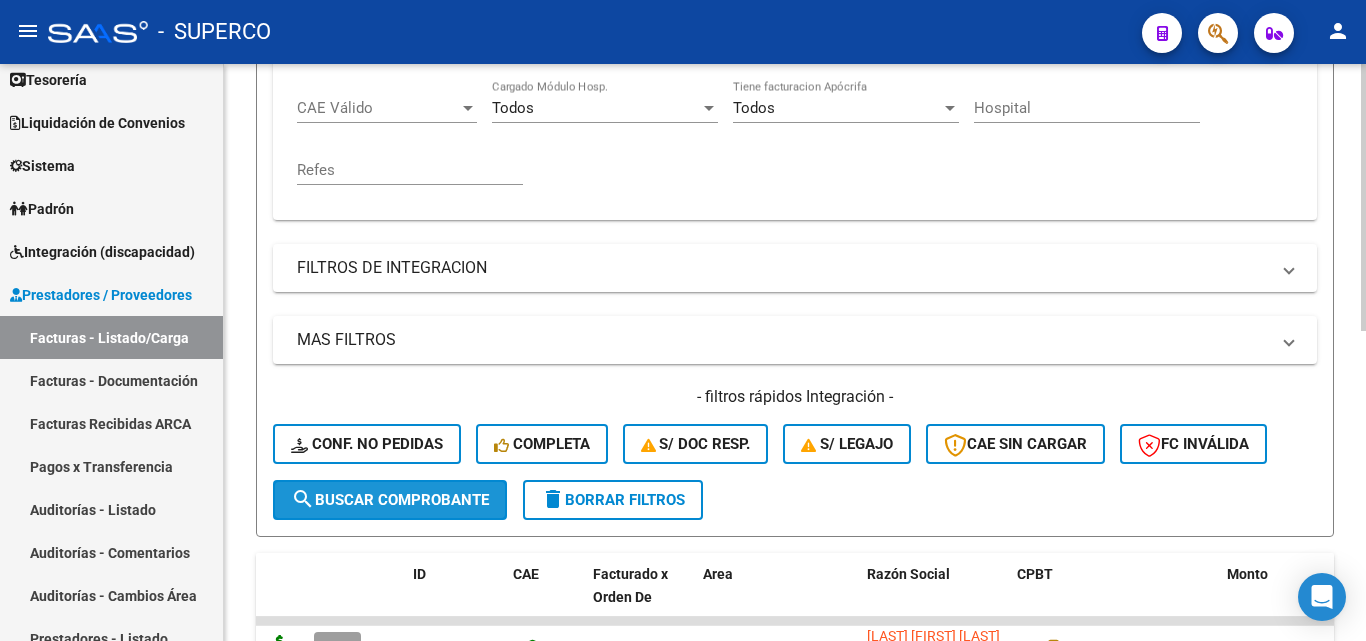 click on "search  Buscar Comprobante" 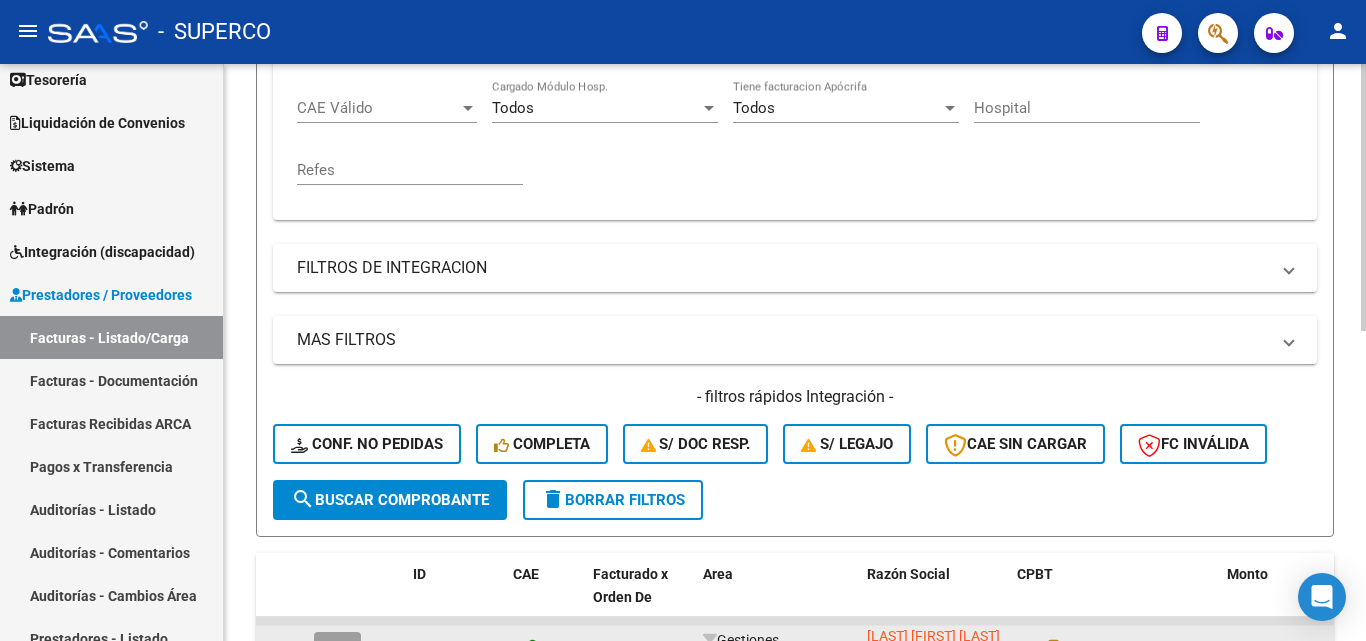 scroll, scrollTop: 672, scrollLeft: 0, axis: vertical 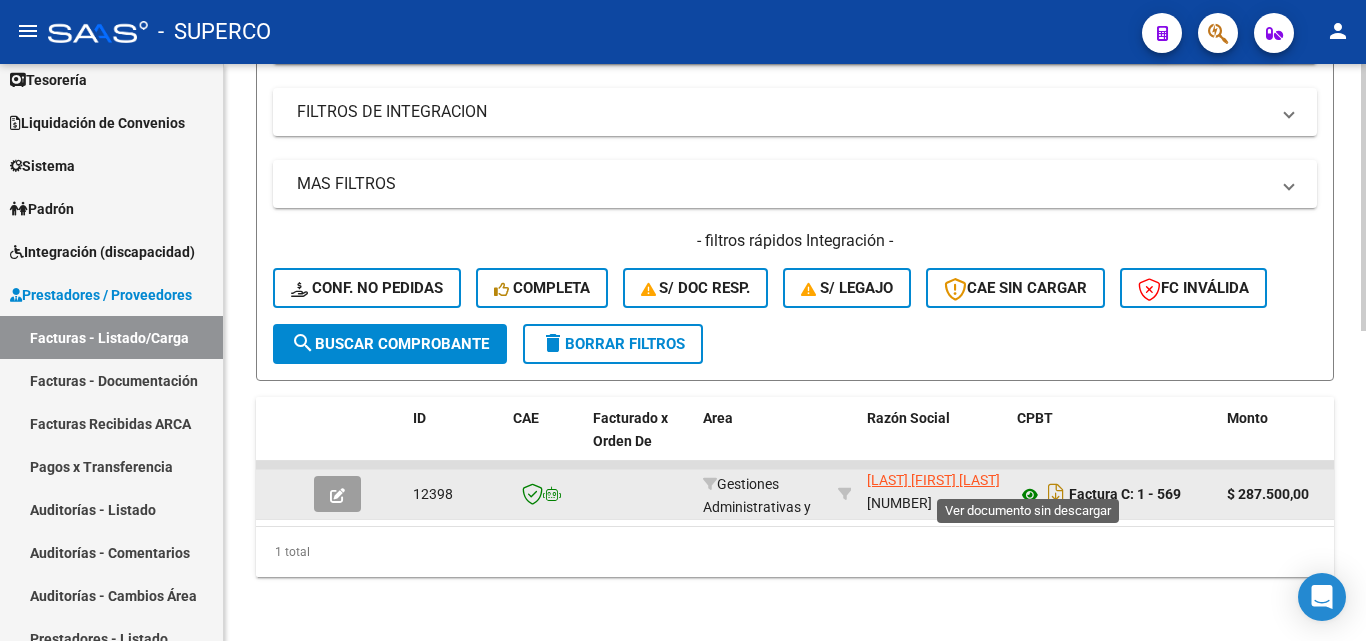 click 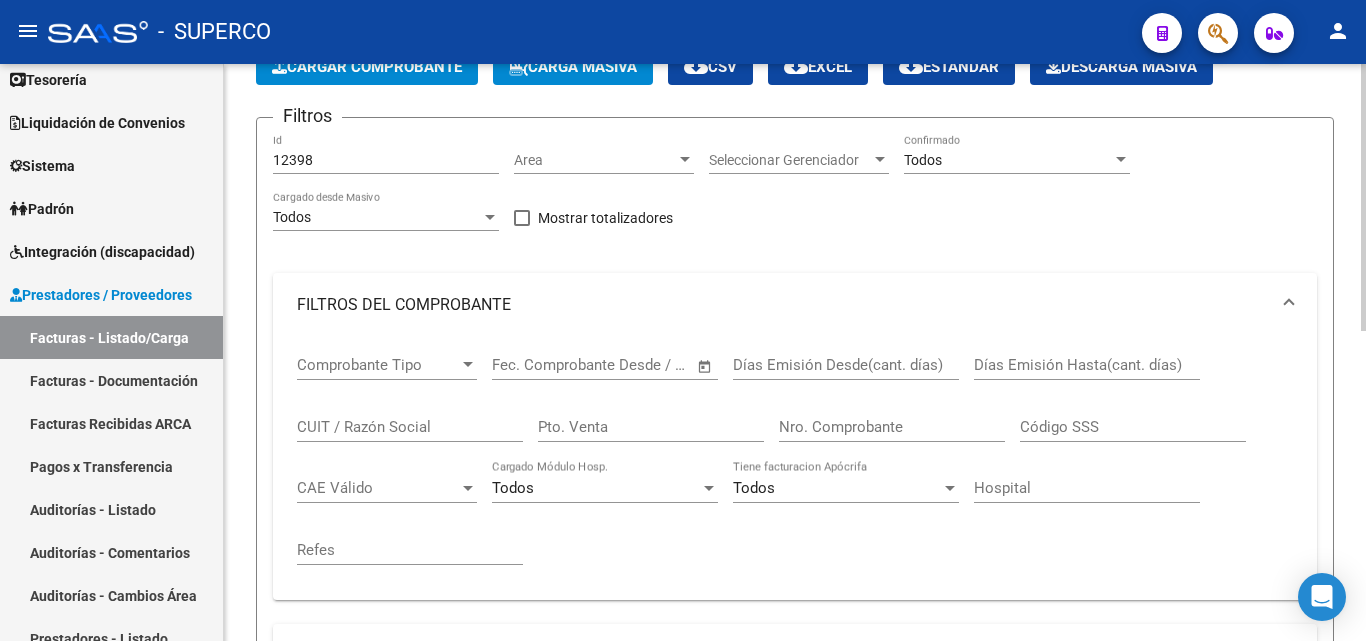 scroll, scrollTop: 0, scrollLeft: 0, axis: both 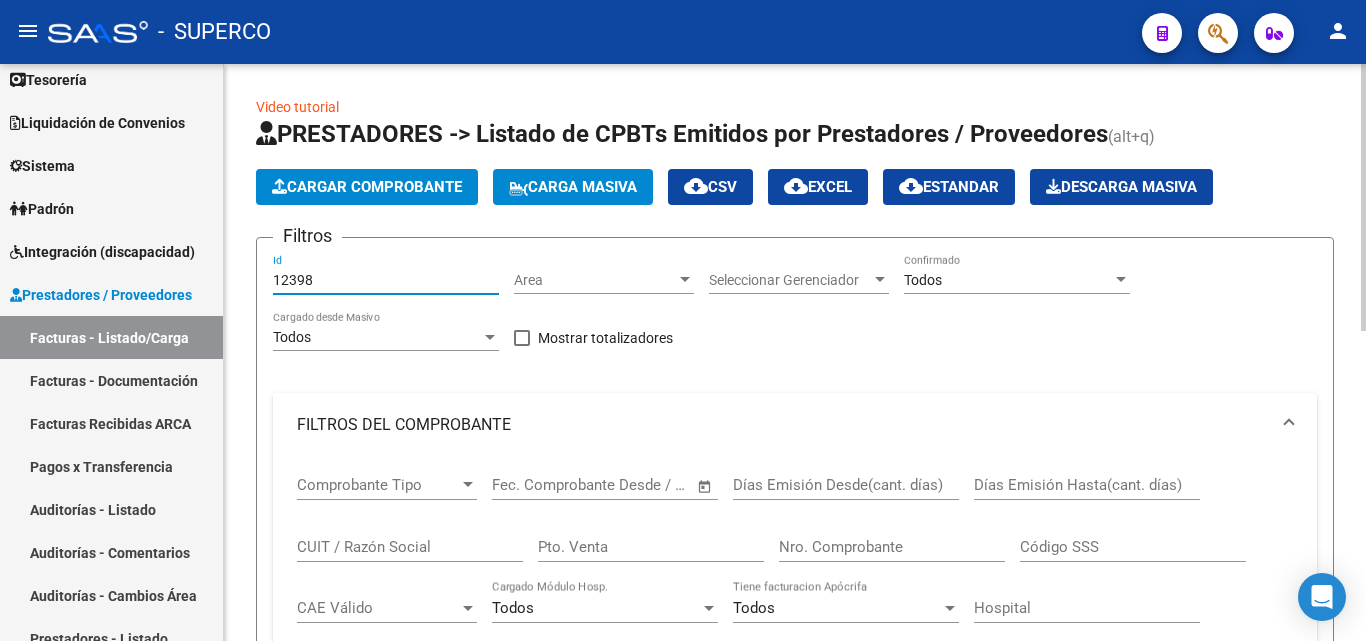 drag, startPoint x: 286, startPoint y: 277, endPoint x: 375, endPoint y: 277, distance: 89 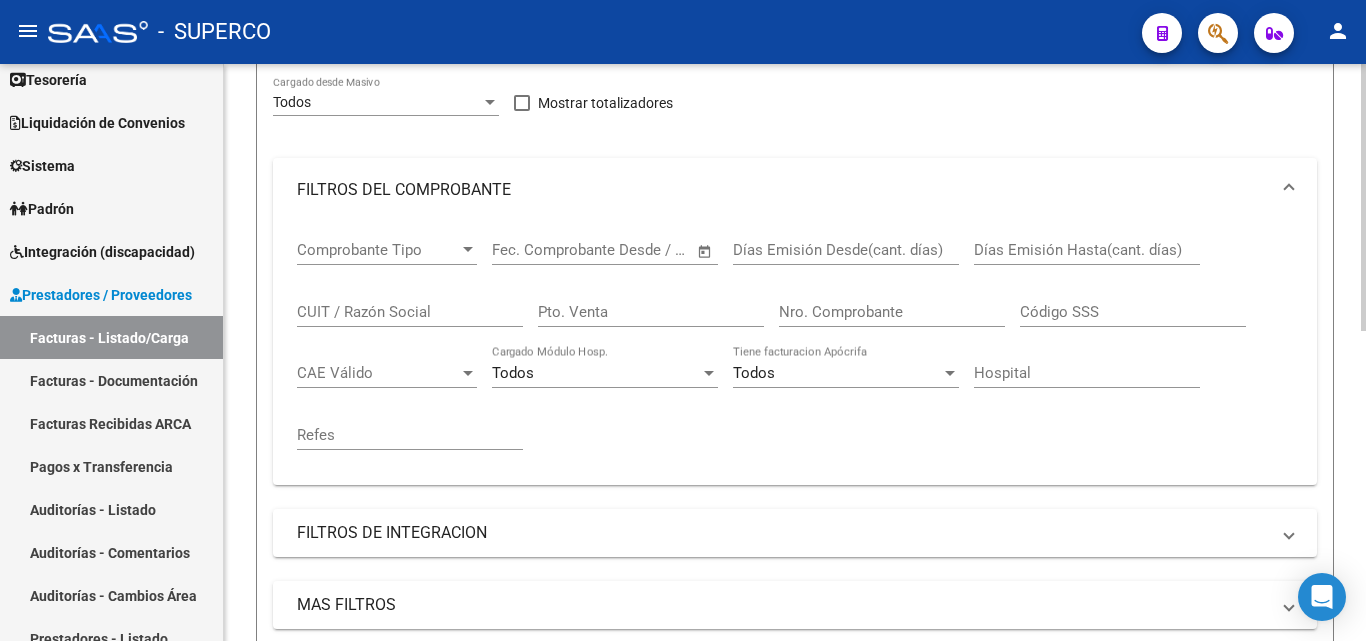 scroll, scrollTop: 500, scrollLeft: 0, axis: vertical 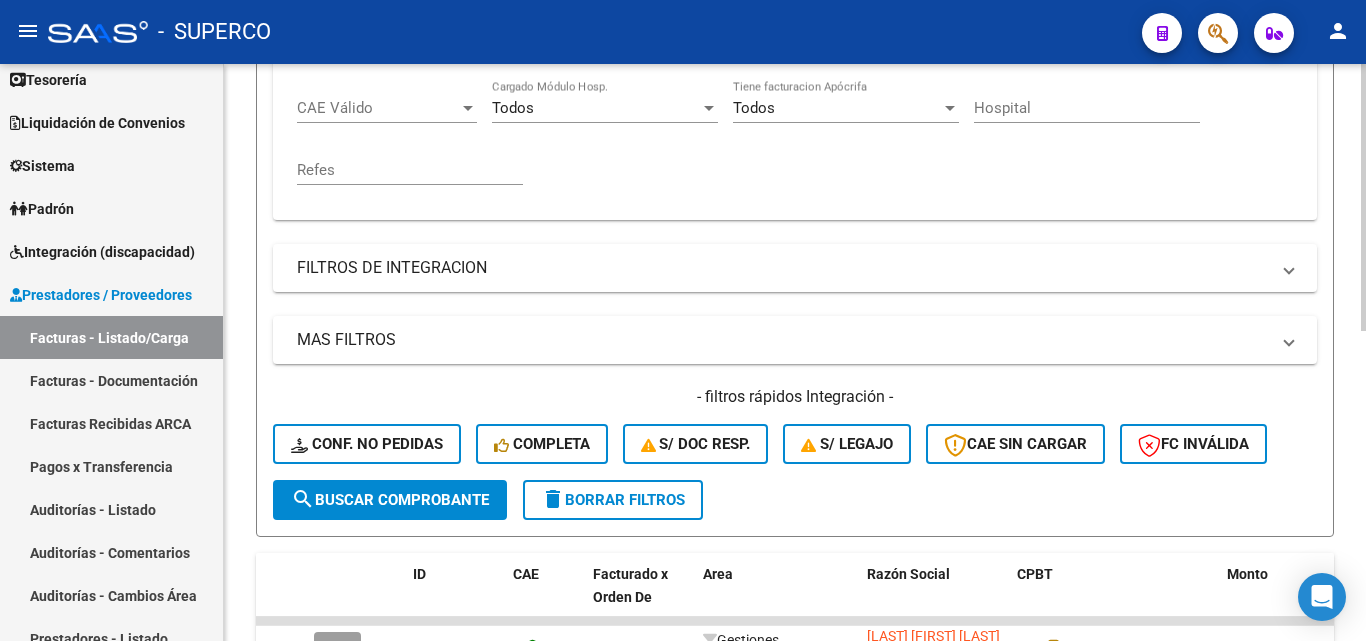 click on "search  Buscar Comprobante" 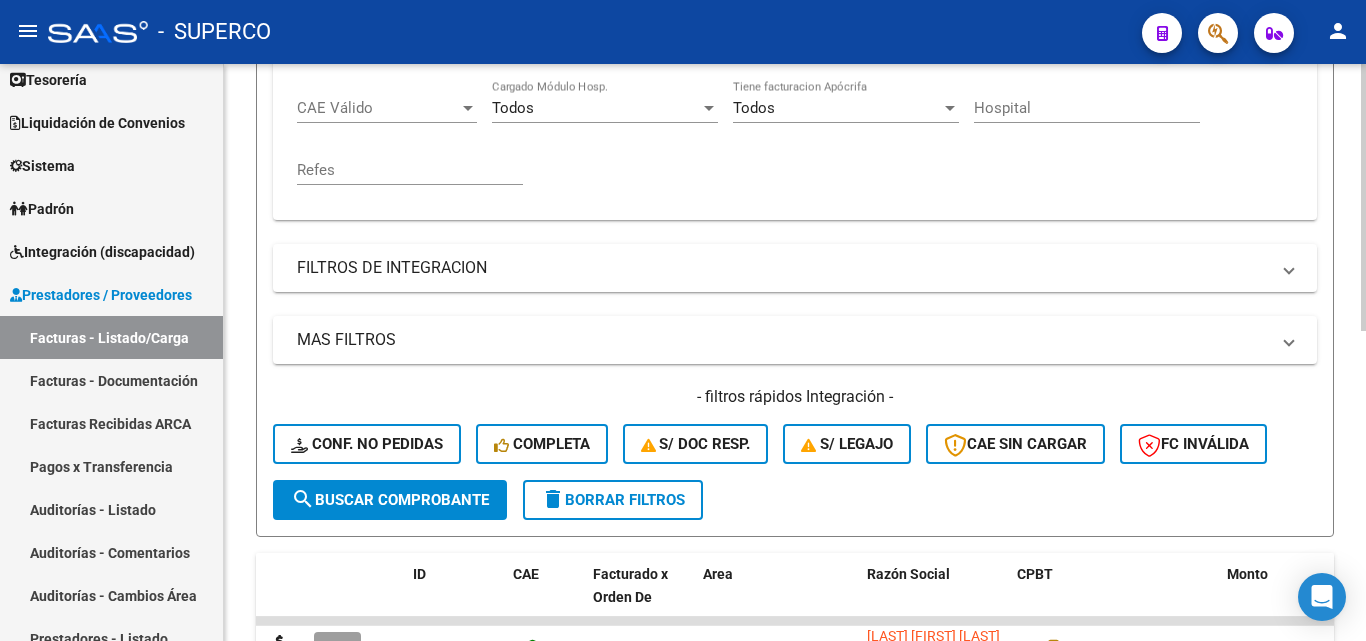 scroll, scrollTop: 672, scrollLeft: 0, axis: vertical 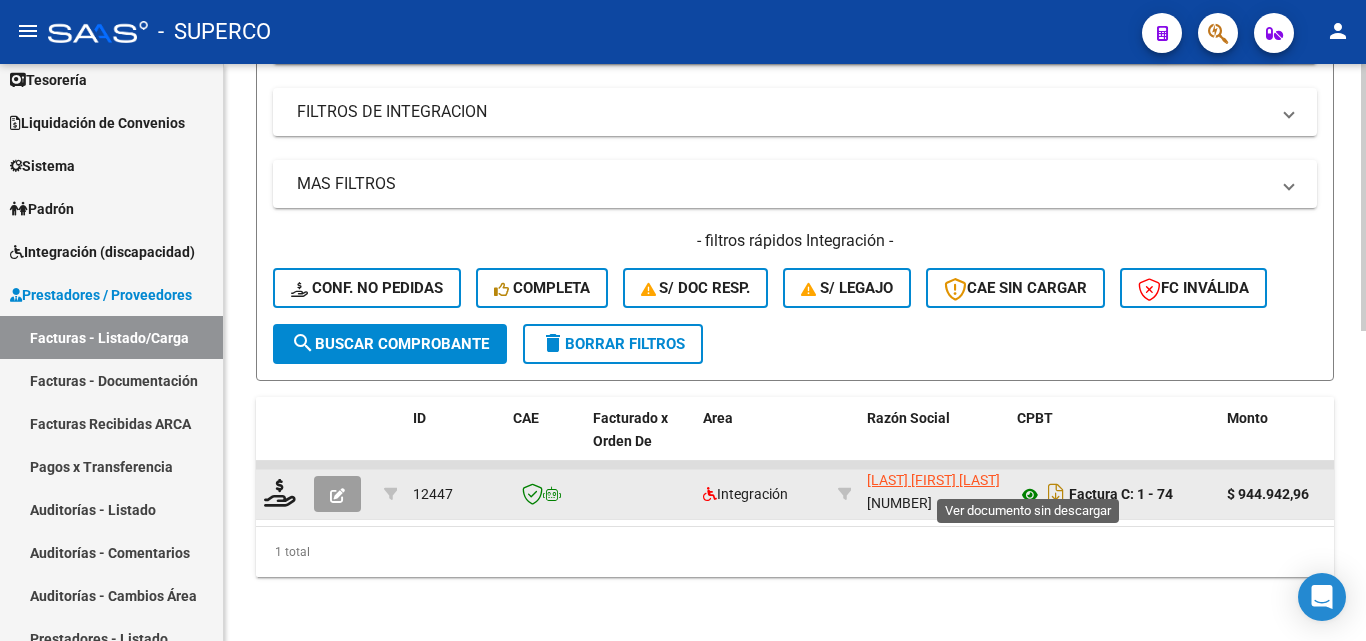 click 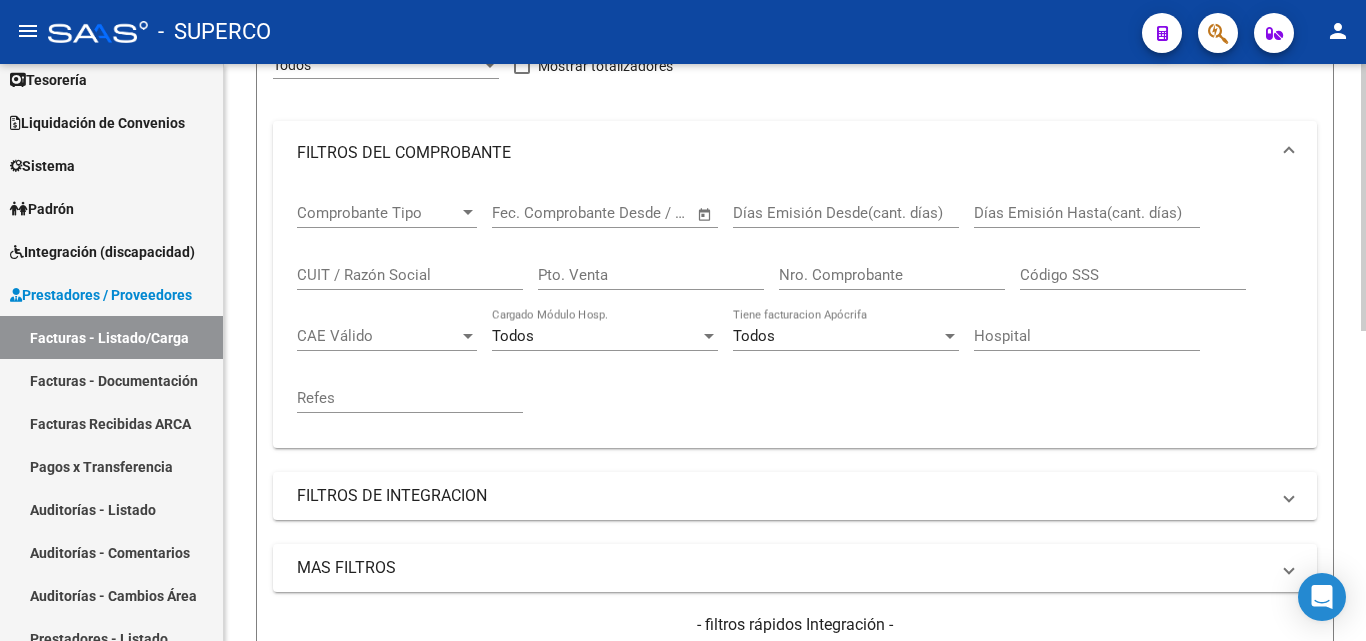 scroll, scrollTop: 0, scrollLeft: 0, axis: both 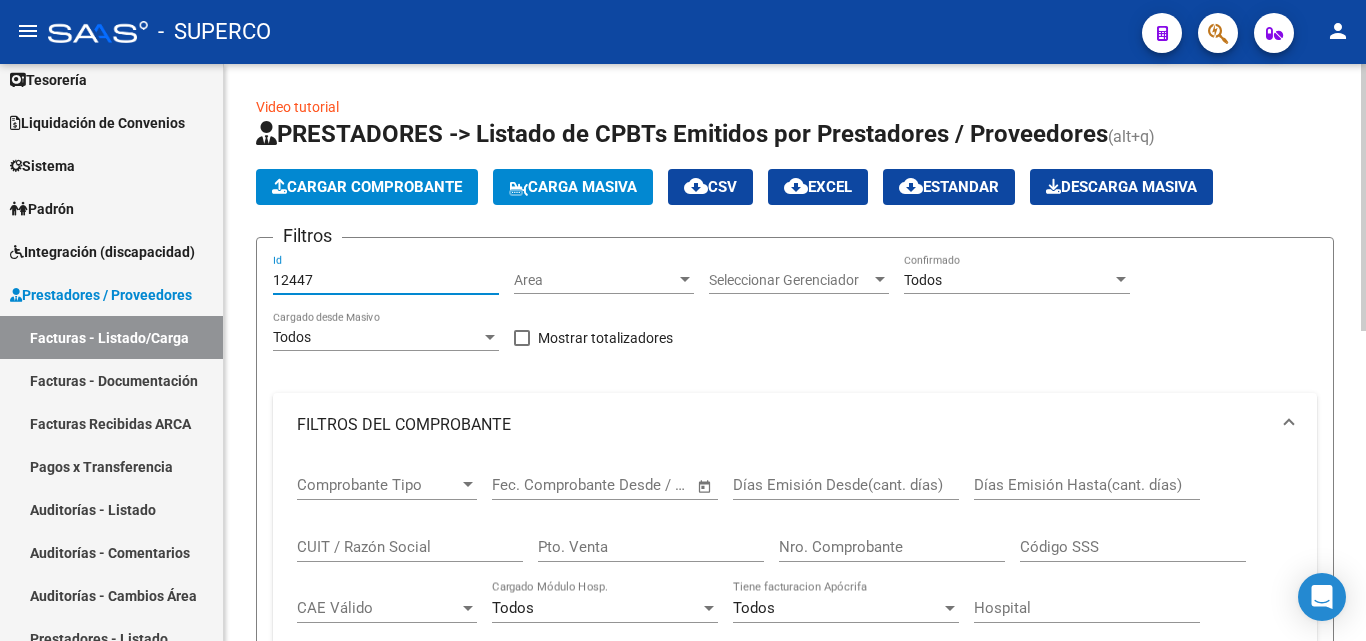 click on "12447" at bounding box center [386, 280] 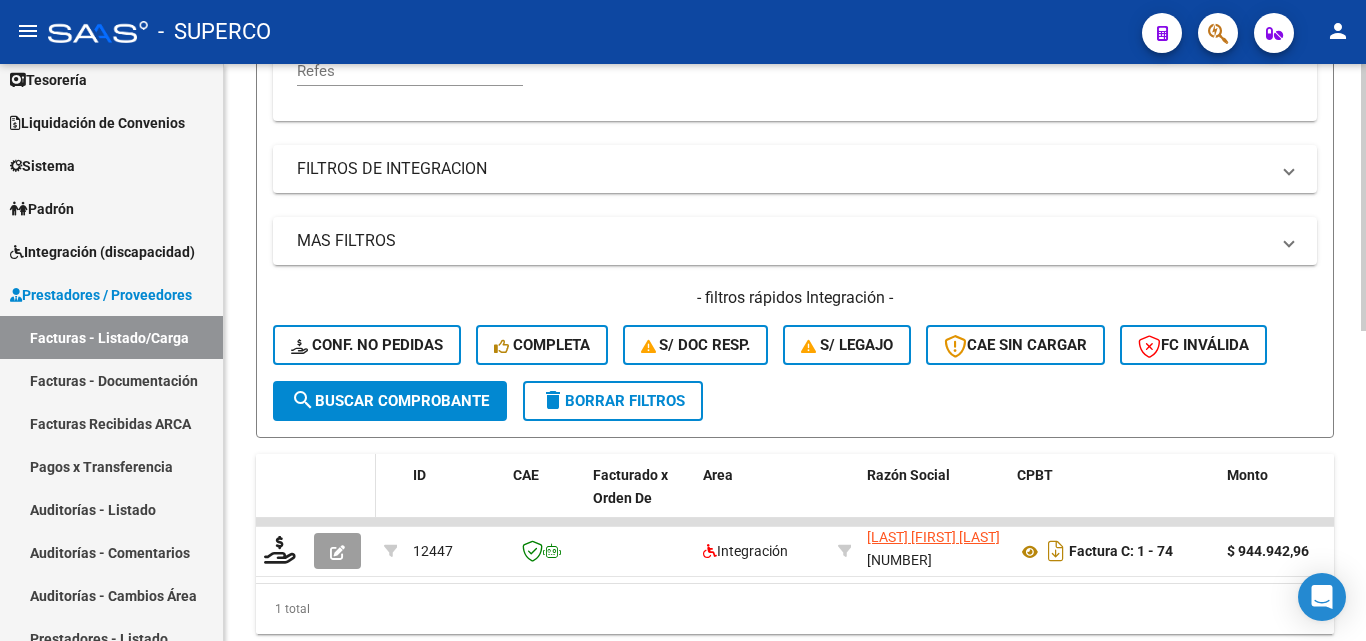 scroll, scrollTop: 600, scrollLeft: 0, axis: vertical 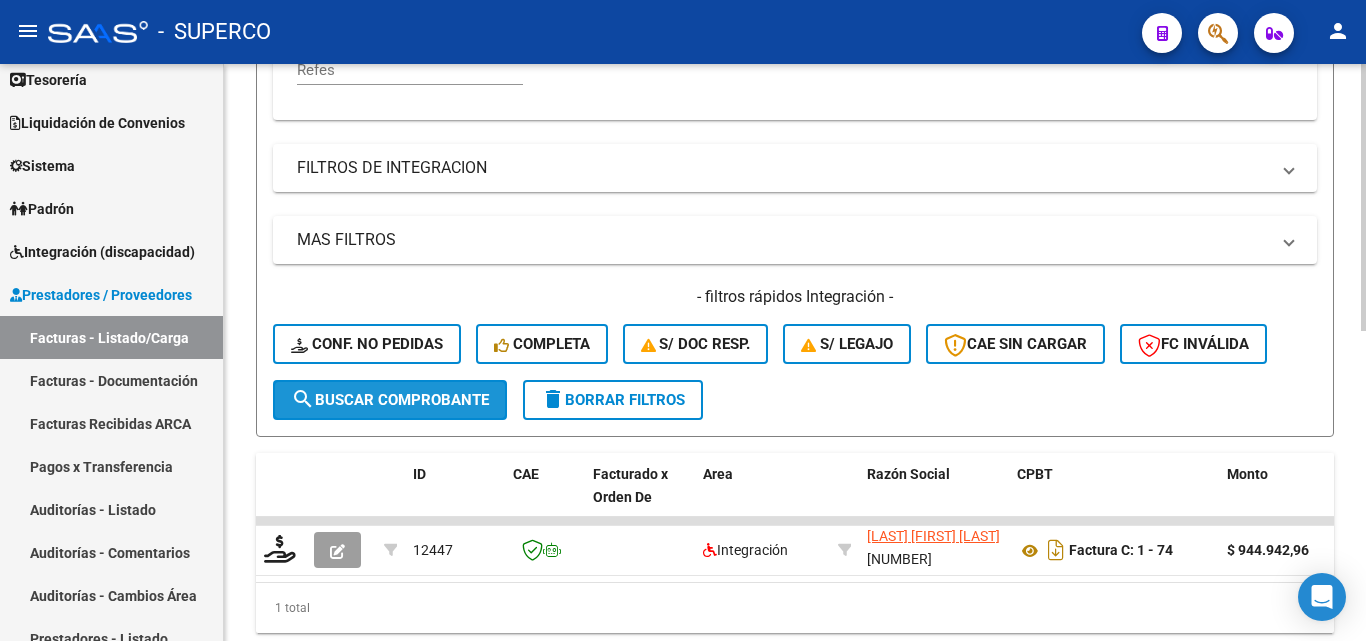 click on "search  Buscar Comprobante" 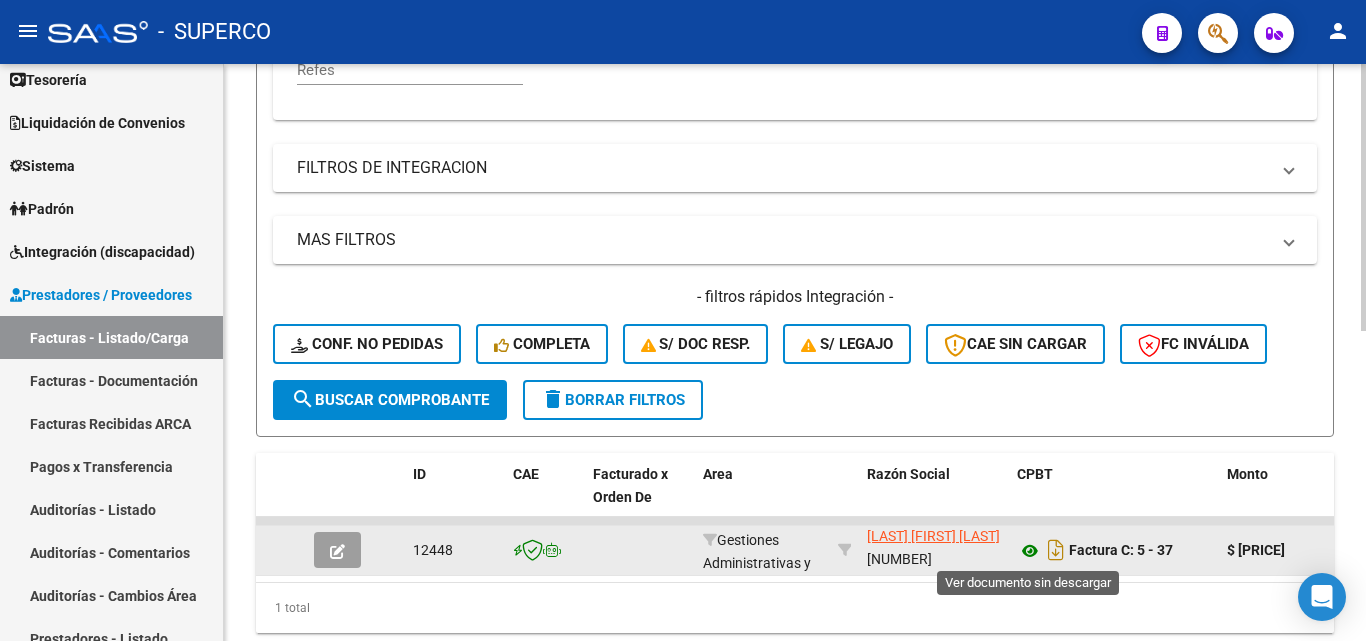 click 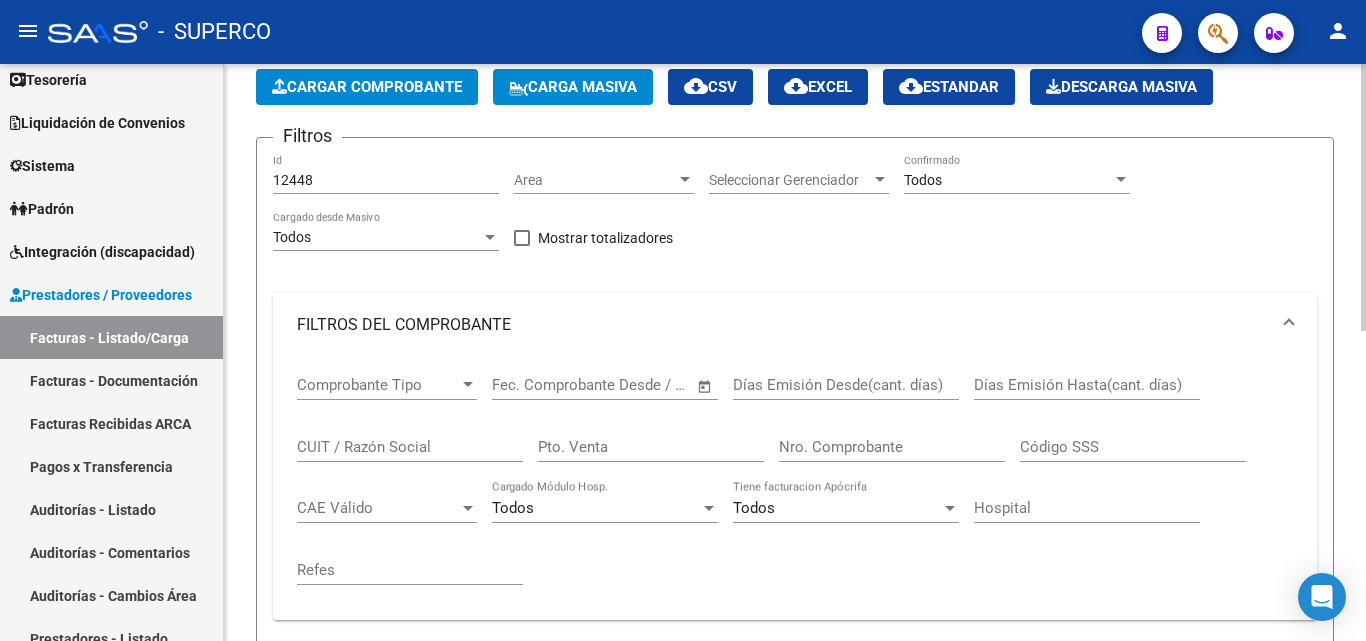scroll, scrollTop: 0, scrollLeft: 0, axis: both 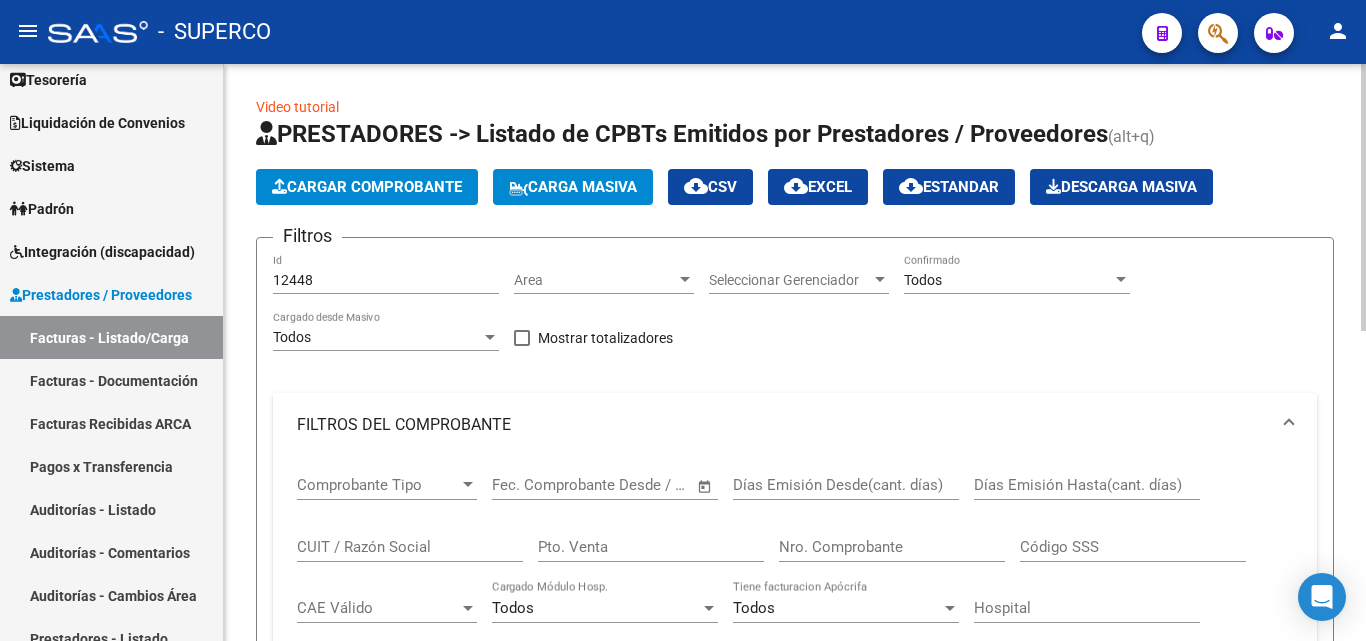 drag, startPoint x: 326, startPoint y: 269, endPoint x: 344, endPoint y: 279, distance: 20.59126 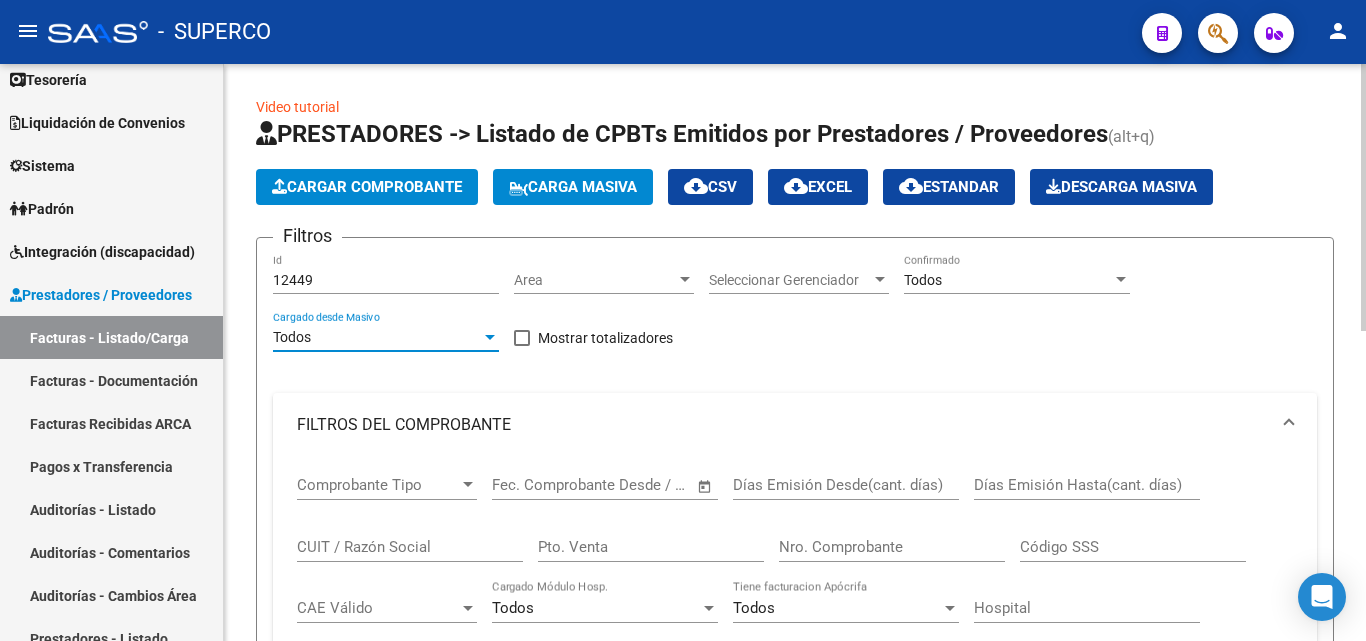 click on "Todos" at bounding box center (377, 337) 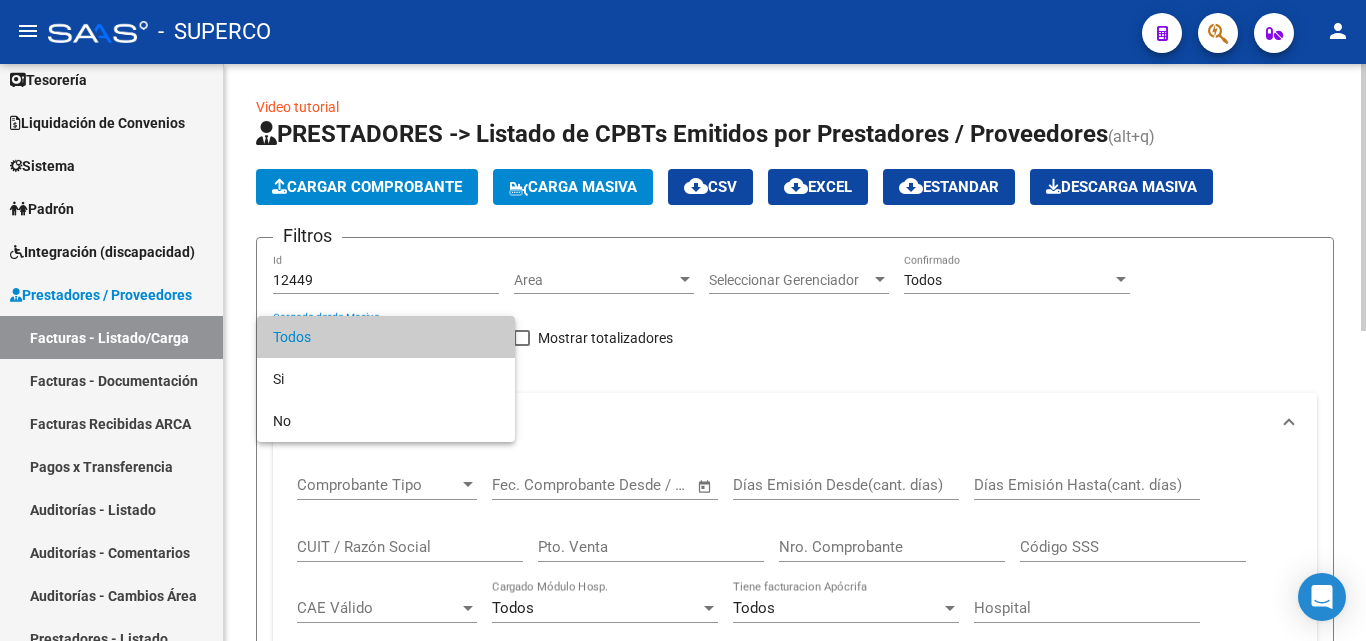 click at bounding box center (683, 320) 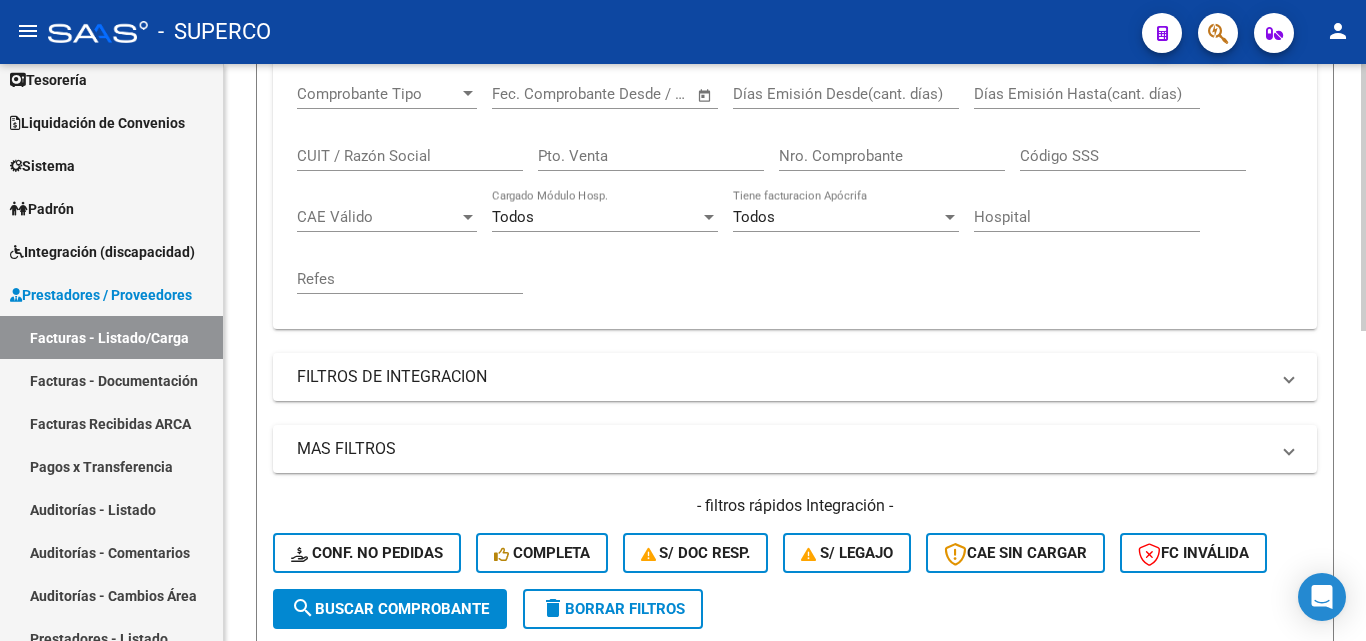 scroll, scrollTop: 400, scrollLeft: 0, axis: vertical 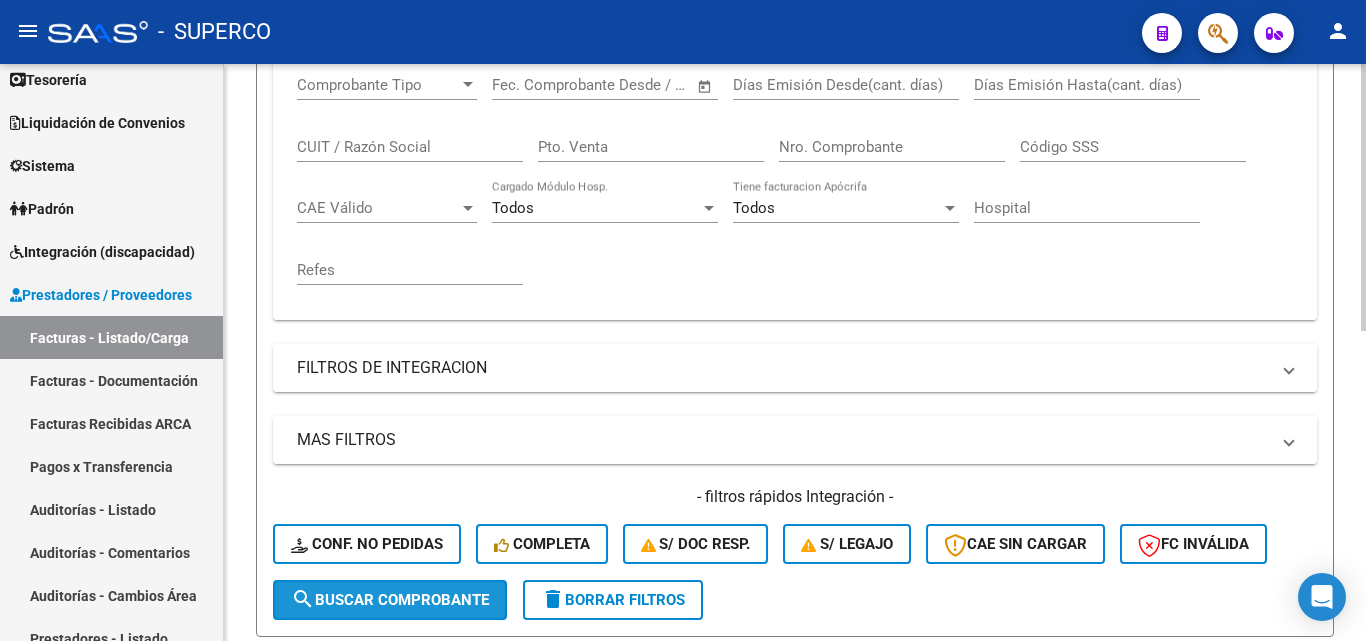 click on "search  Buscar Comprobante" 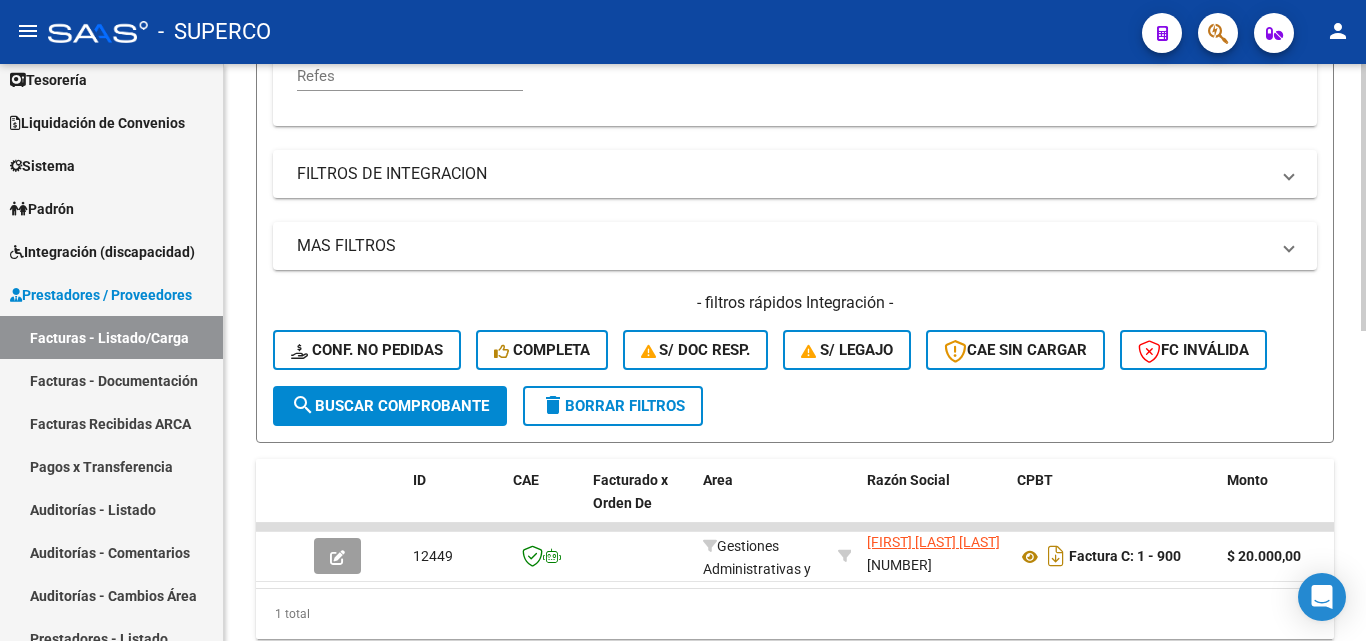 scroll, scrollTop: 672, scrollLeft: 0, axis: vertical 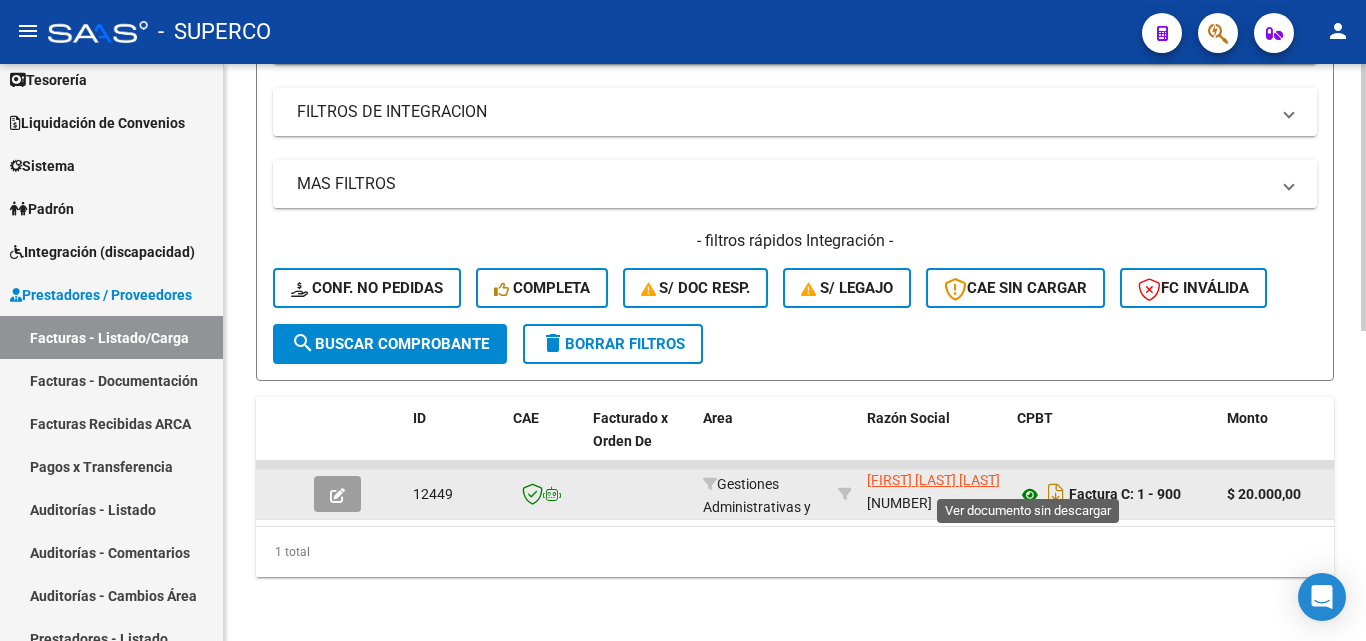 click 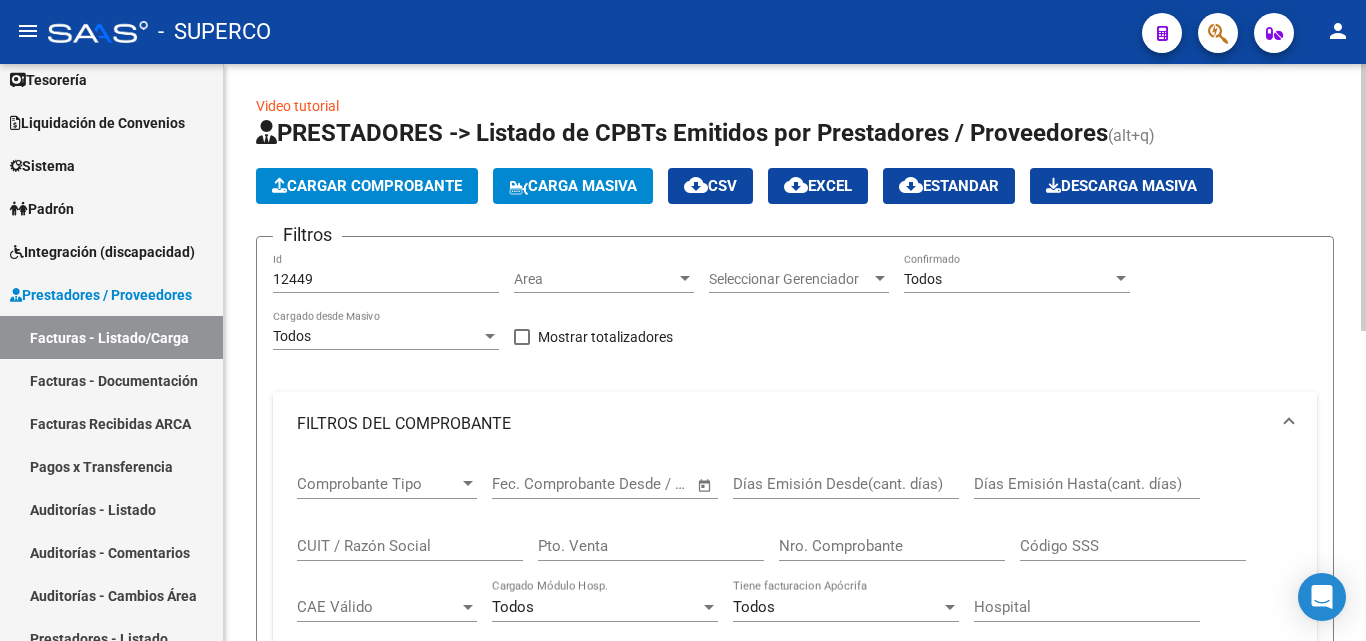scroll, scrollTop: 0, scrollLeft: 0, axis: both 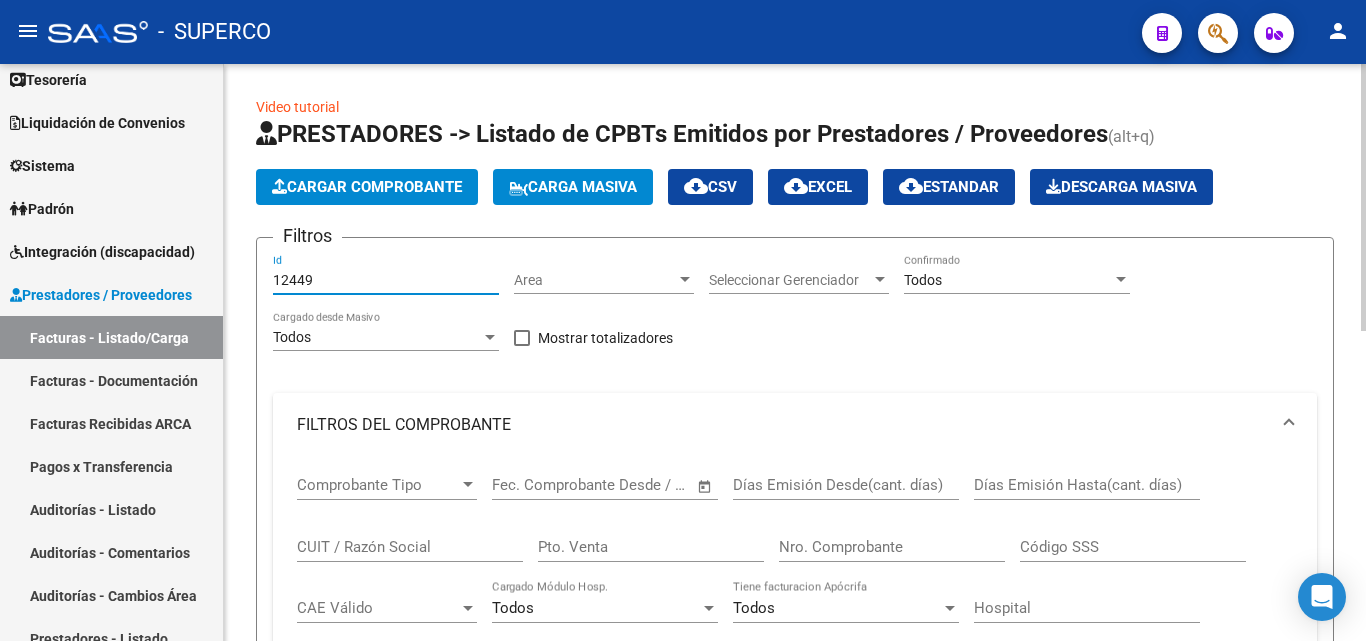 drag, startPoint x: 296, startPoint y: 275, endPoint x: 361, endPoint y: 276, distance: 65.00769 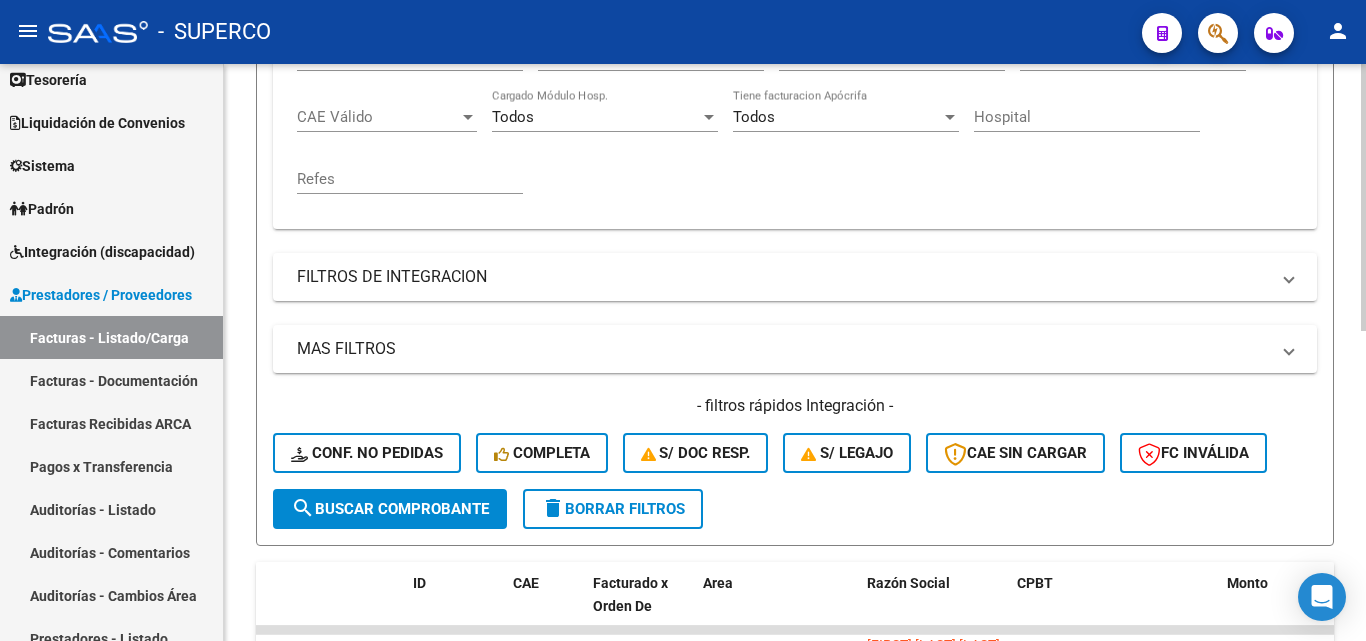 scroll, scrollTop: 500, scrollLeft: 0, axis: vertical 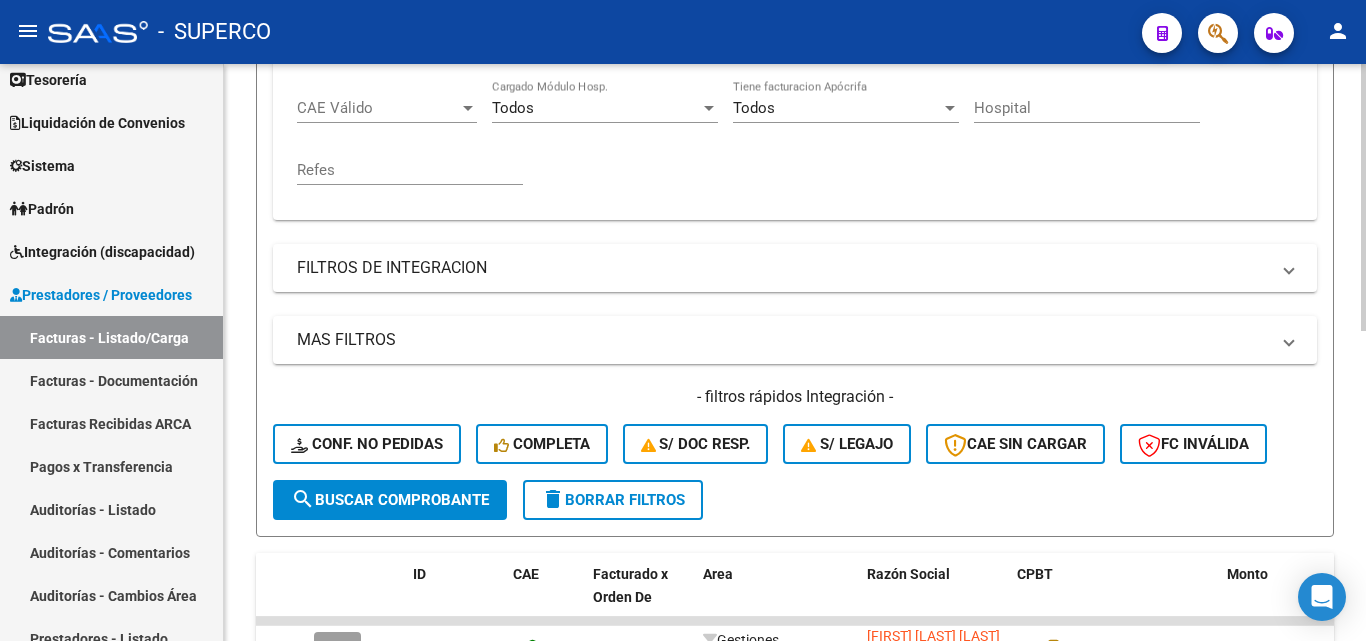 click on "search  Buscar Comprobante" 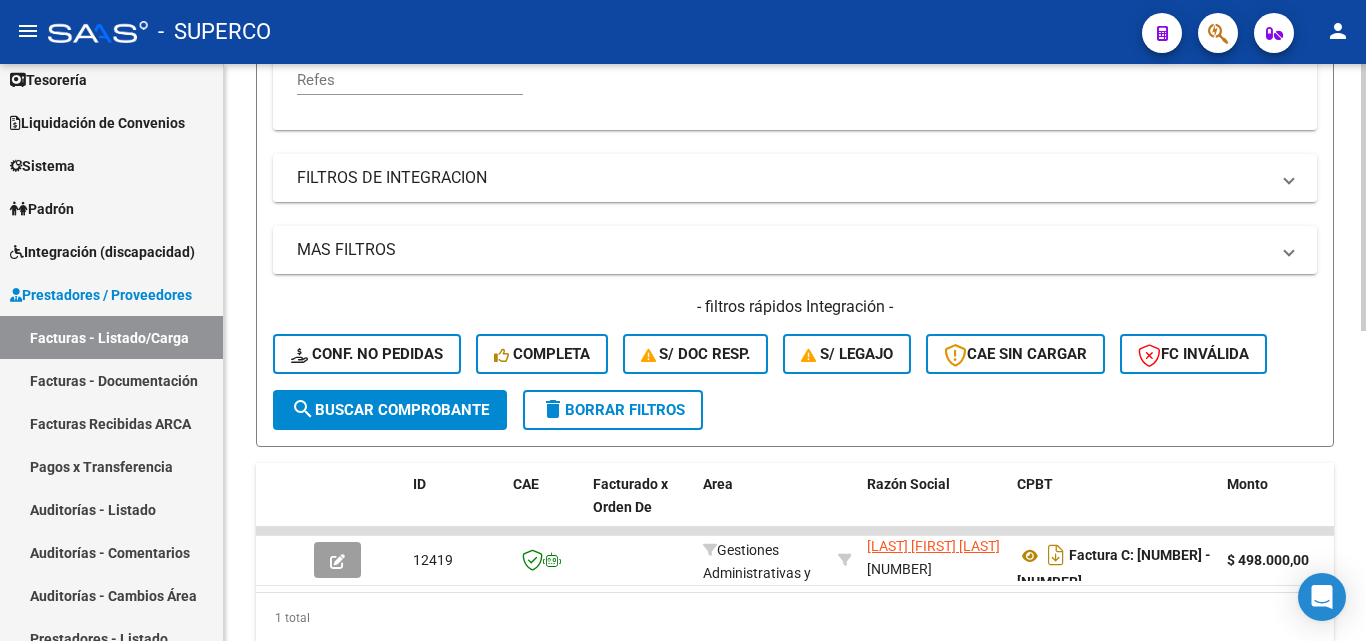 scroll, scrollTop: 672, scrollLeft: 0, axis: vertical 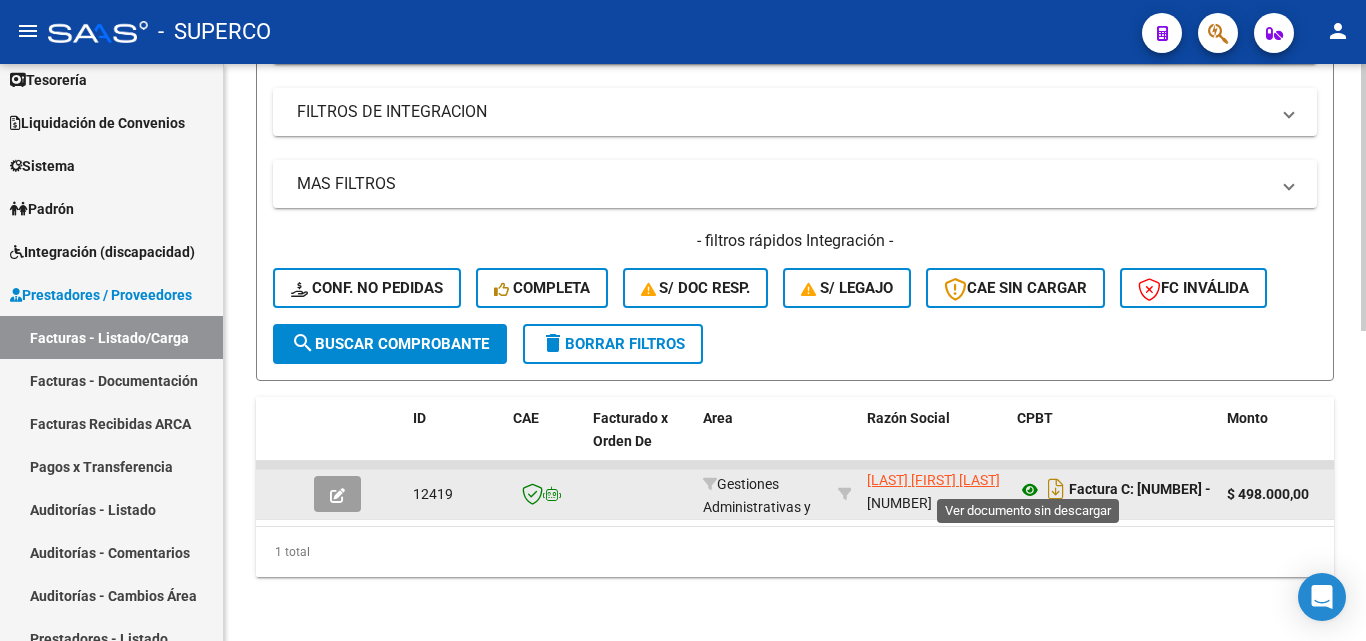 click 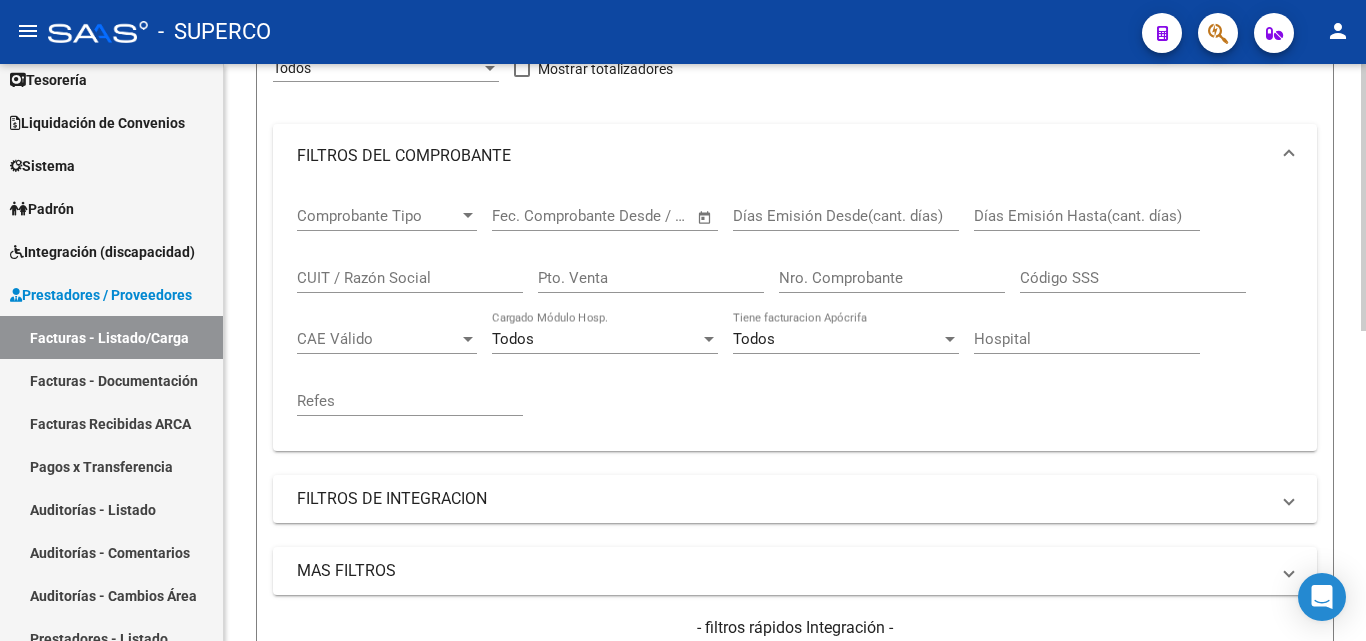 scroll, scrollTop: 172, scrollLeft: 0, axis: vertical 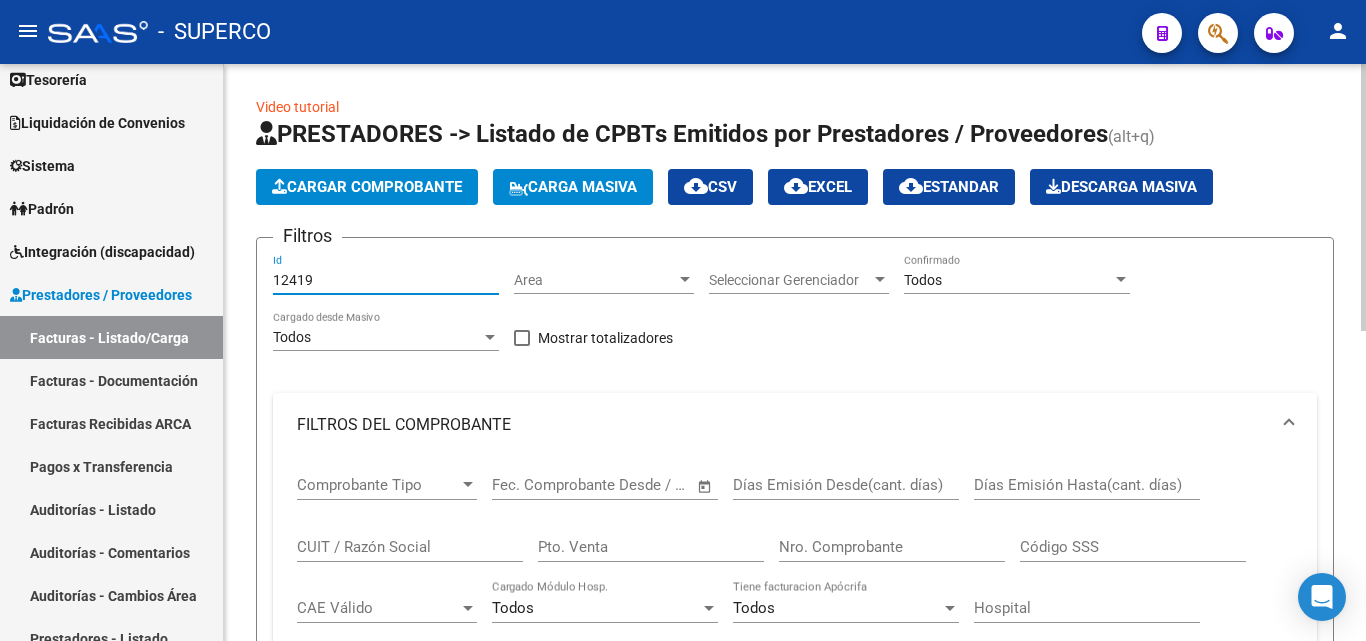 click on "12419" at bounding box center (386, 280) 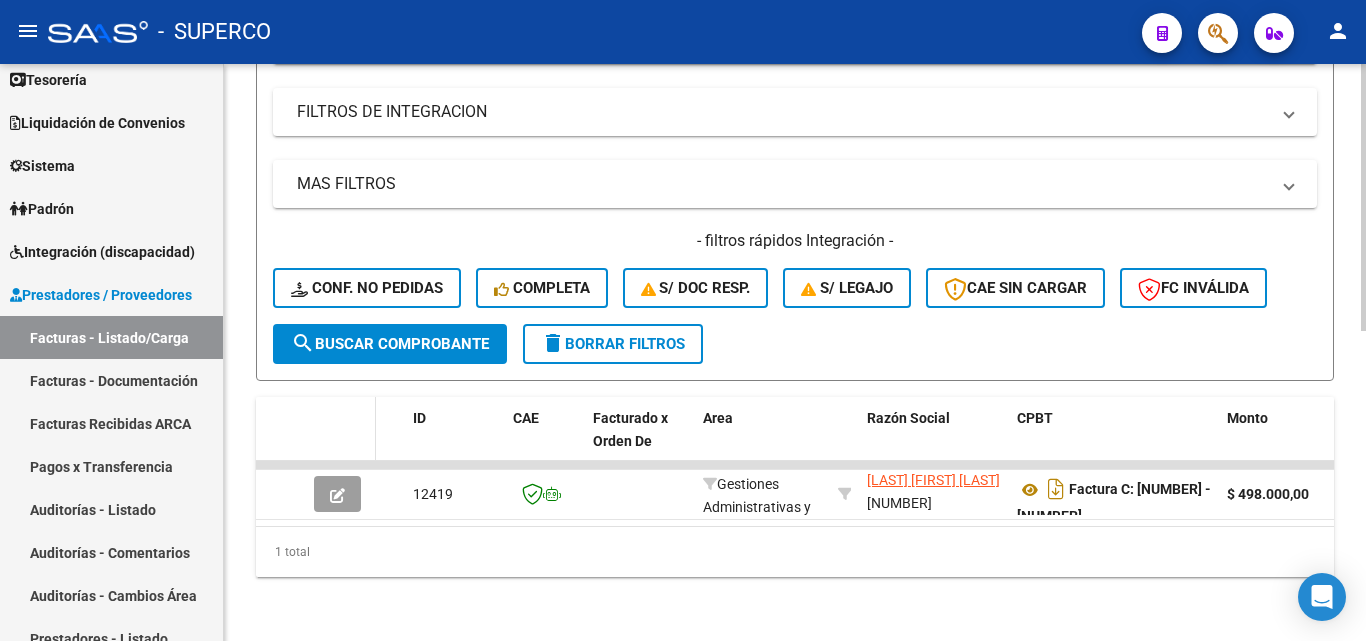 scroll, scrollTop: 672, scrollLeft: 0, axis: vertical 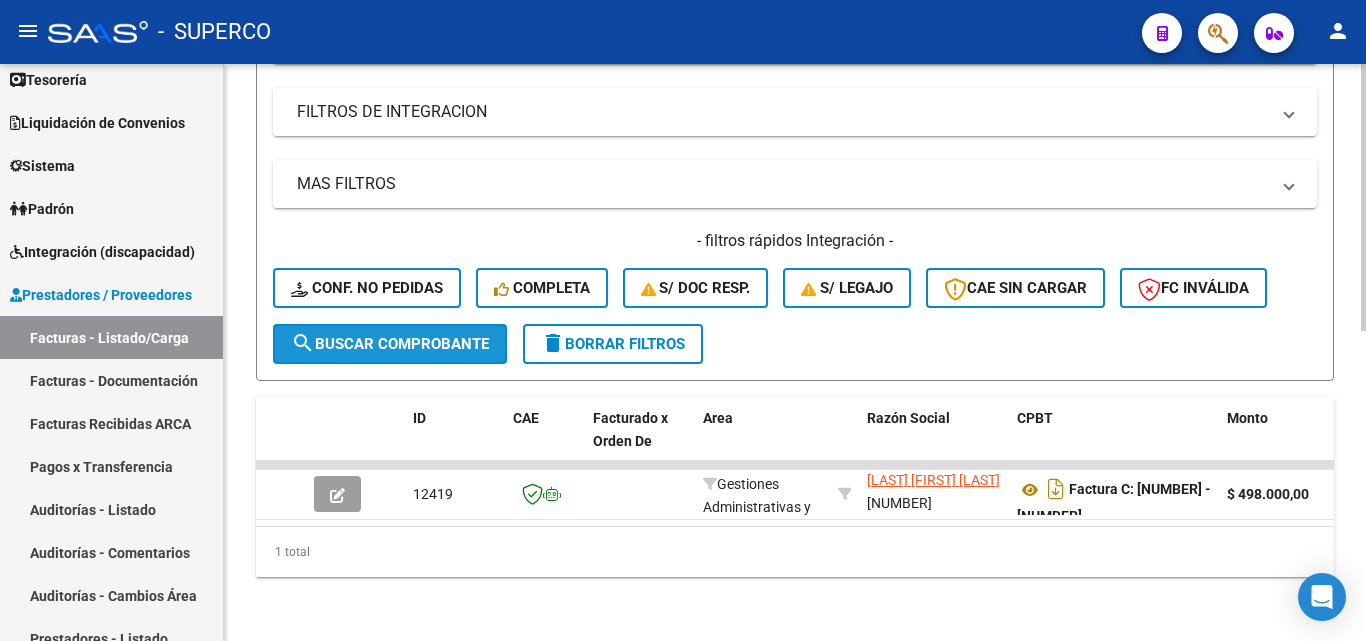 click on "search  Buscar Comprobante" 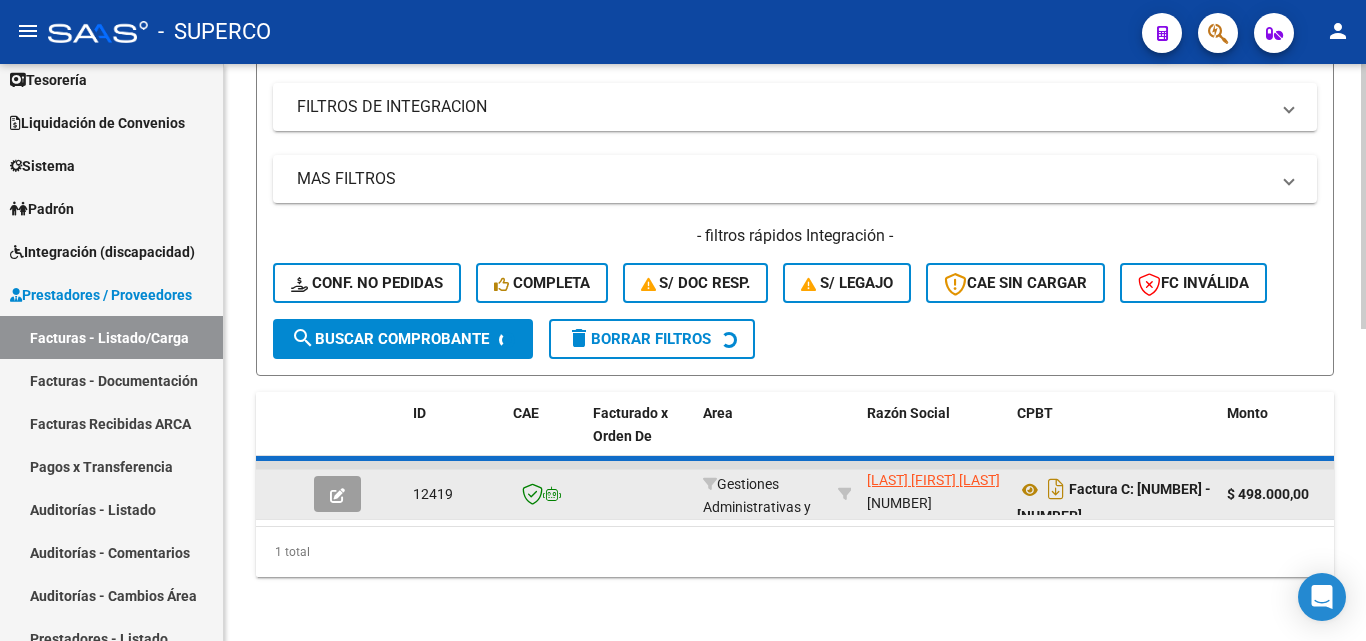 scroll, scrollTop: 4, scrollLeft: 0, axis: vertical 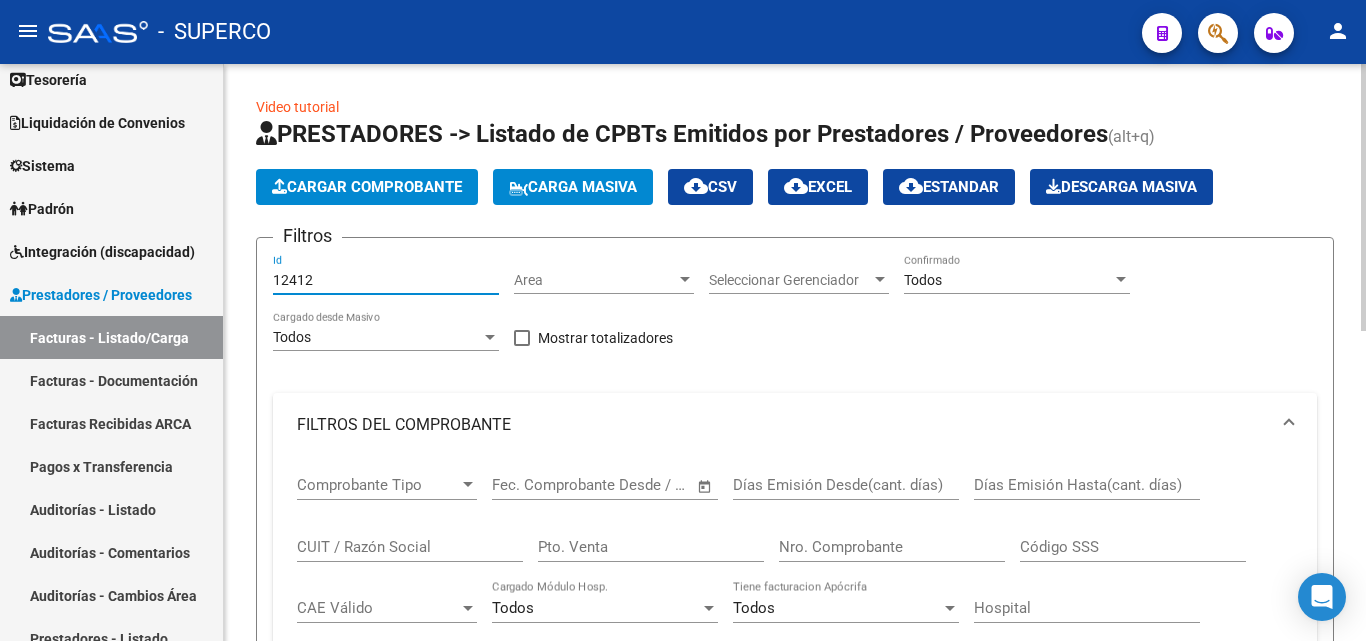 click on "12412" at bounding box center (386, 280) 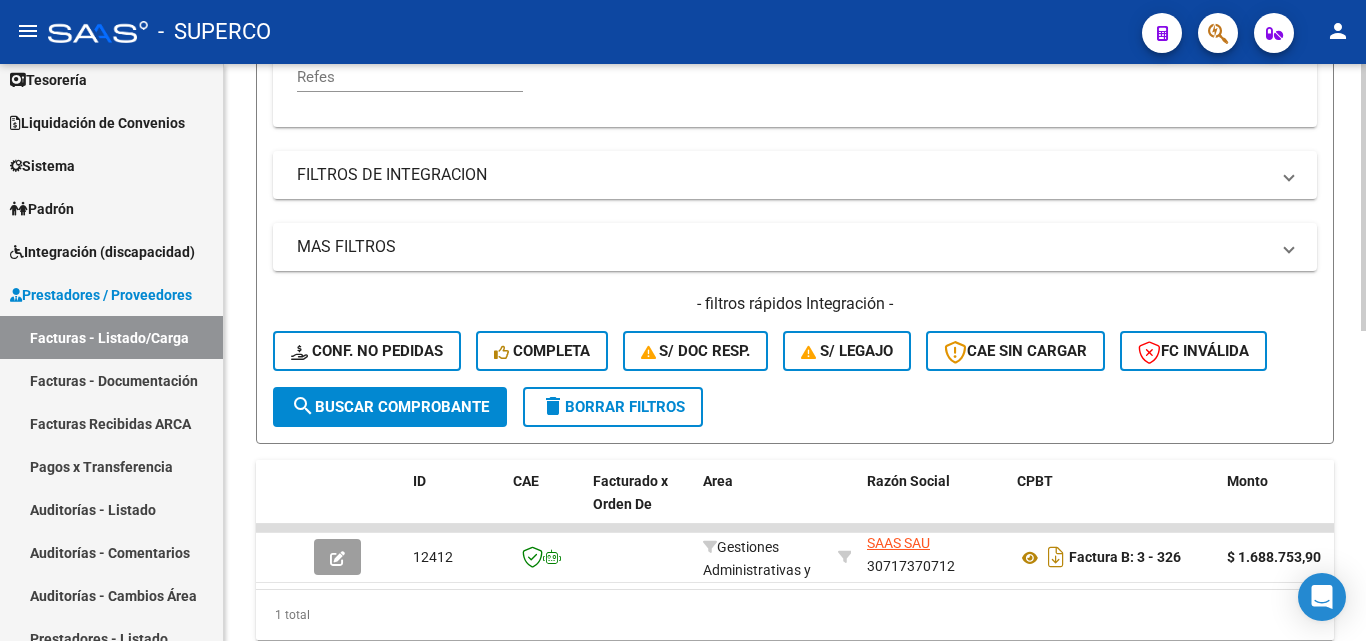 scroll, scrollTop: 600, scrollLeft: 0, axis: vertical 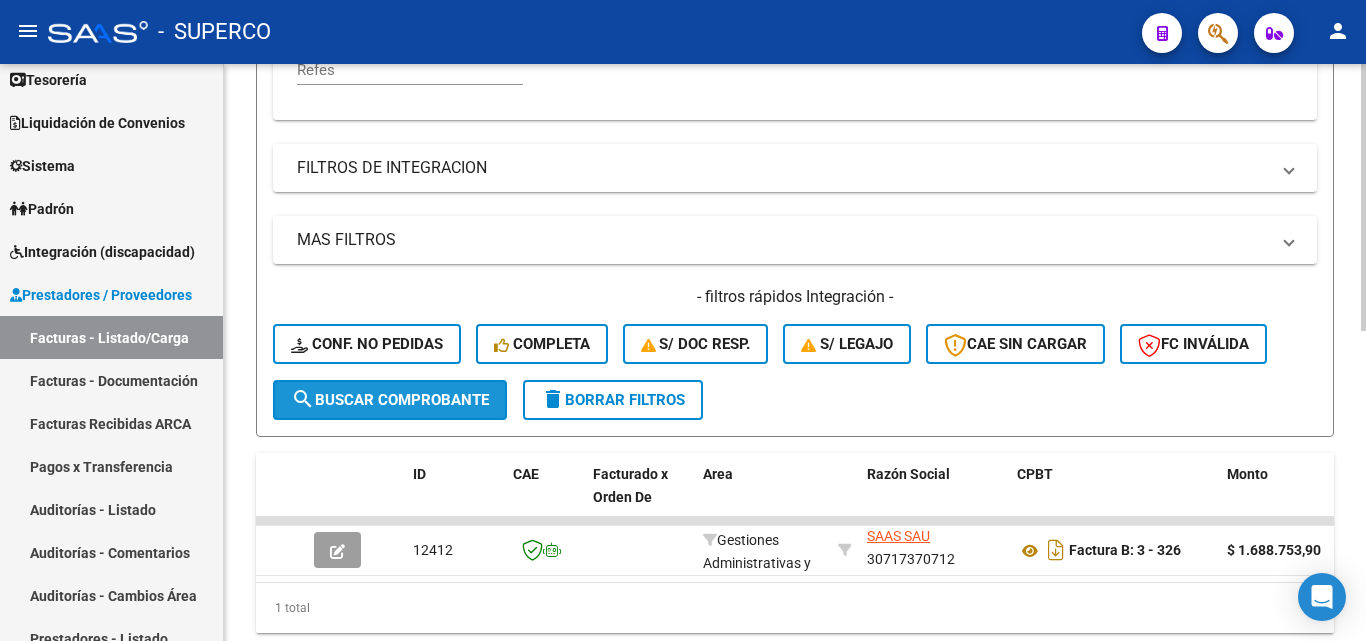 click on "search  Buscar Comprobante" 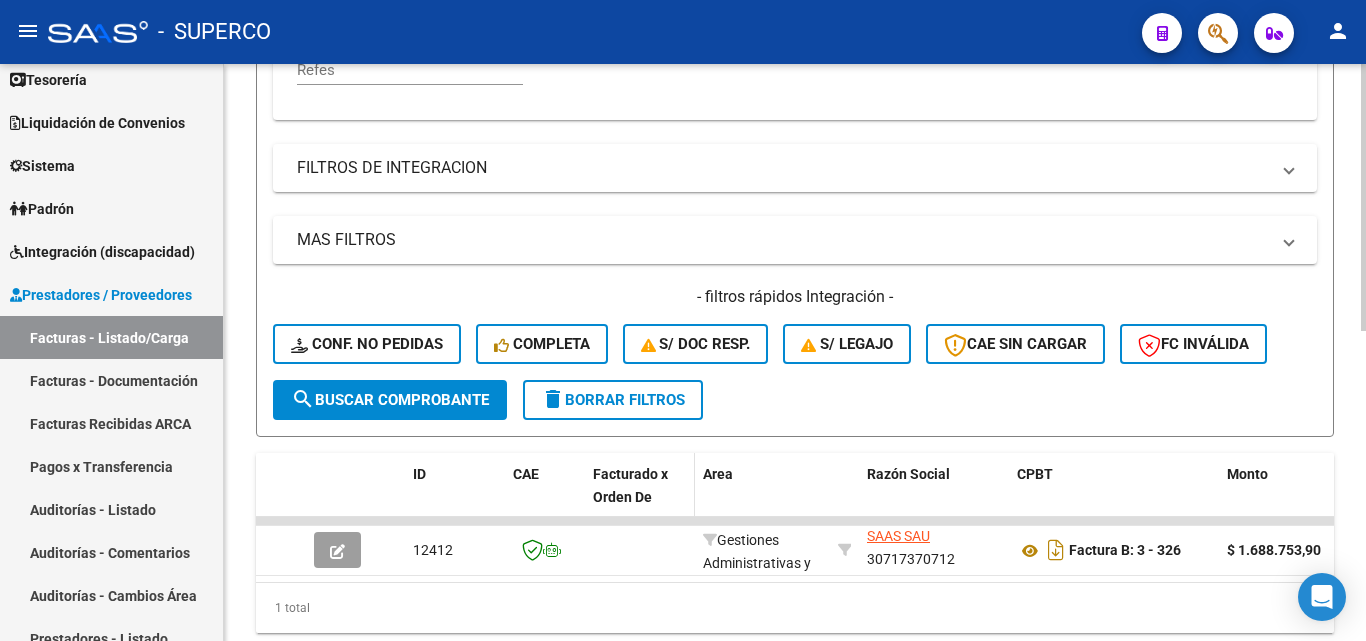 scroll, scrollTop: 100, scrollLeft: 0, axis: vertical 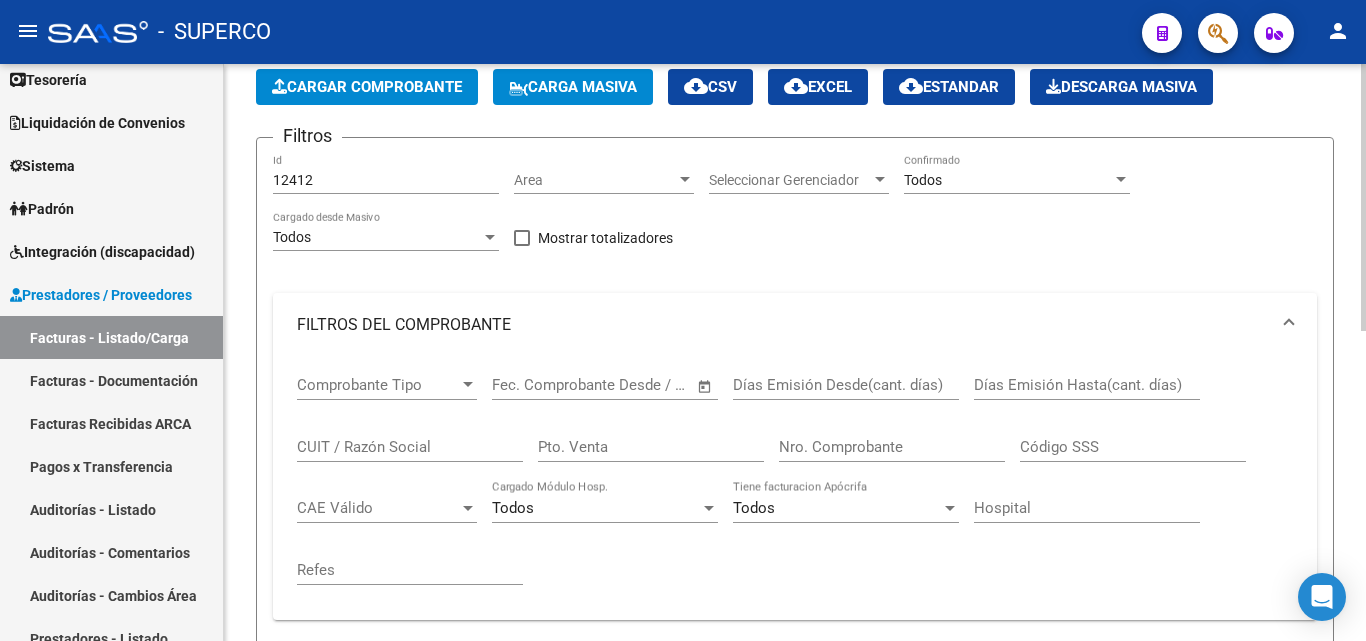 click on "12412" at bounding box center (386, 180) 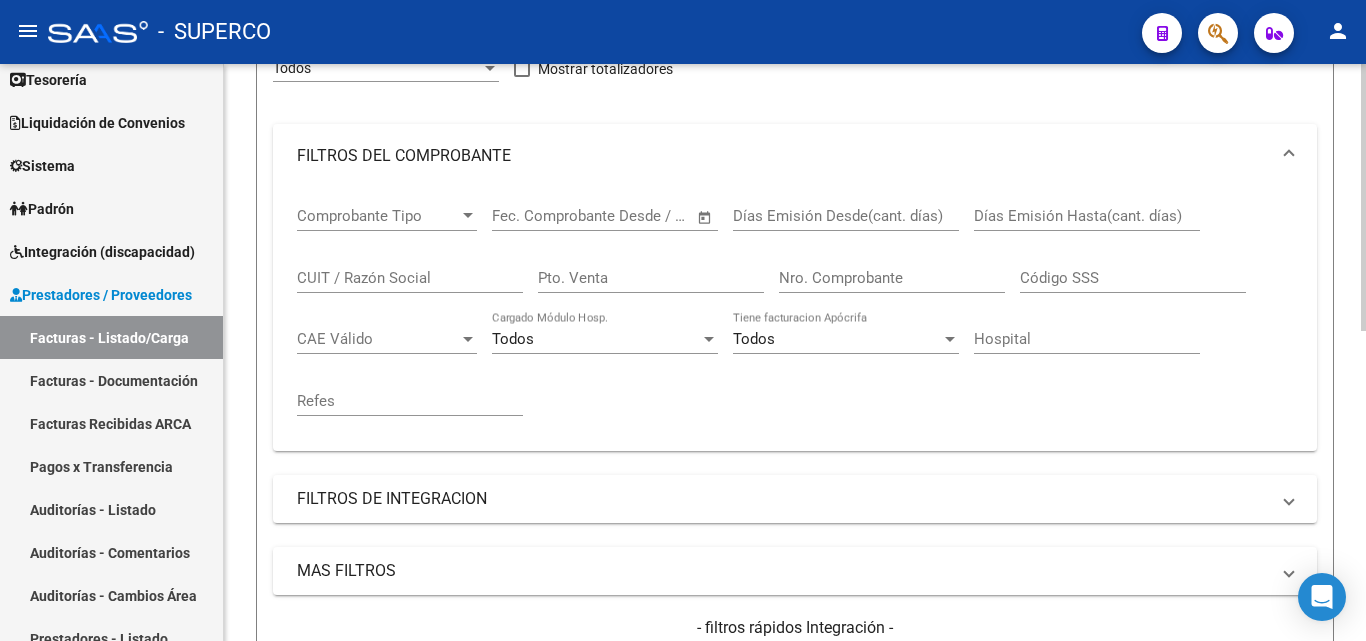 scroll, scrollTop: 600, scrollLeft: 0, axis: vertical 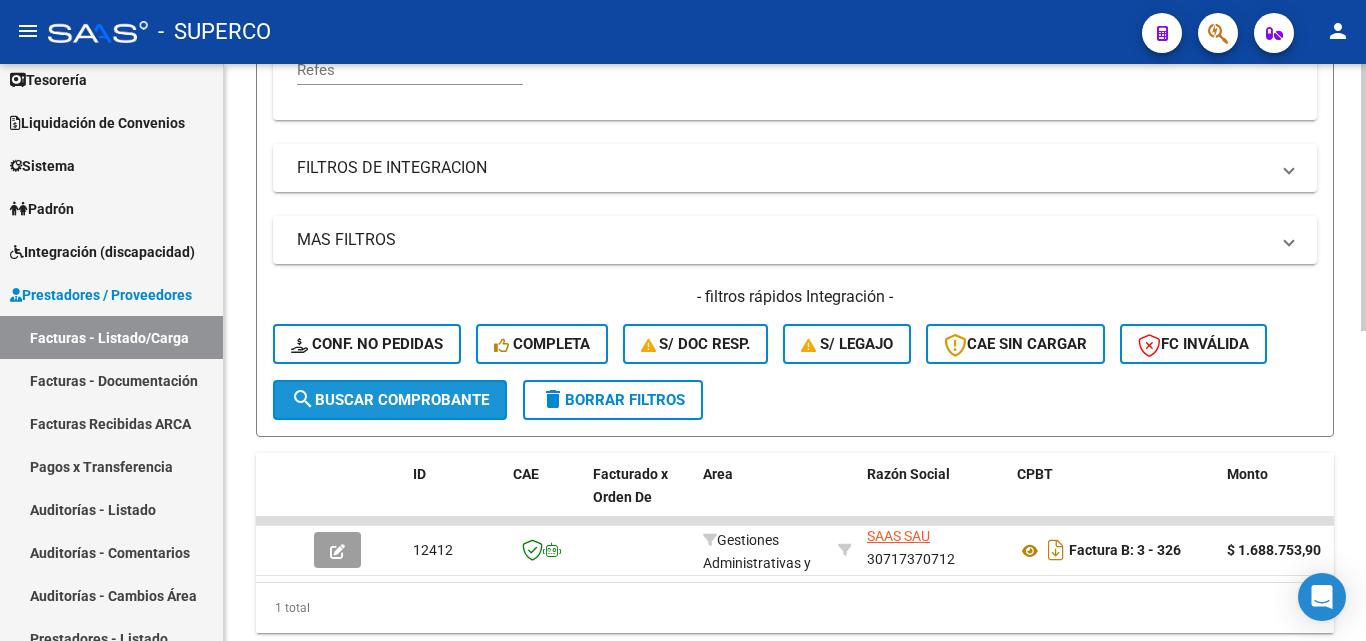 click on "search  Buscar Comprobante" 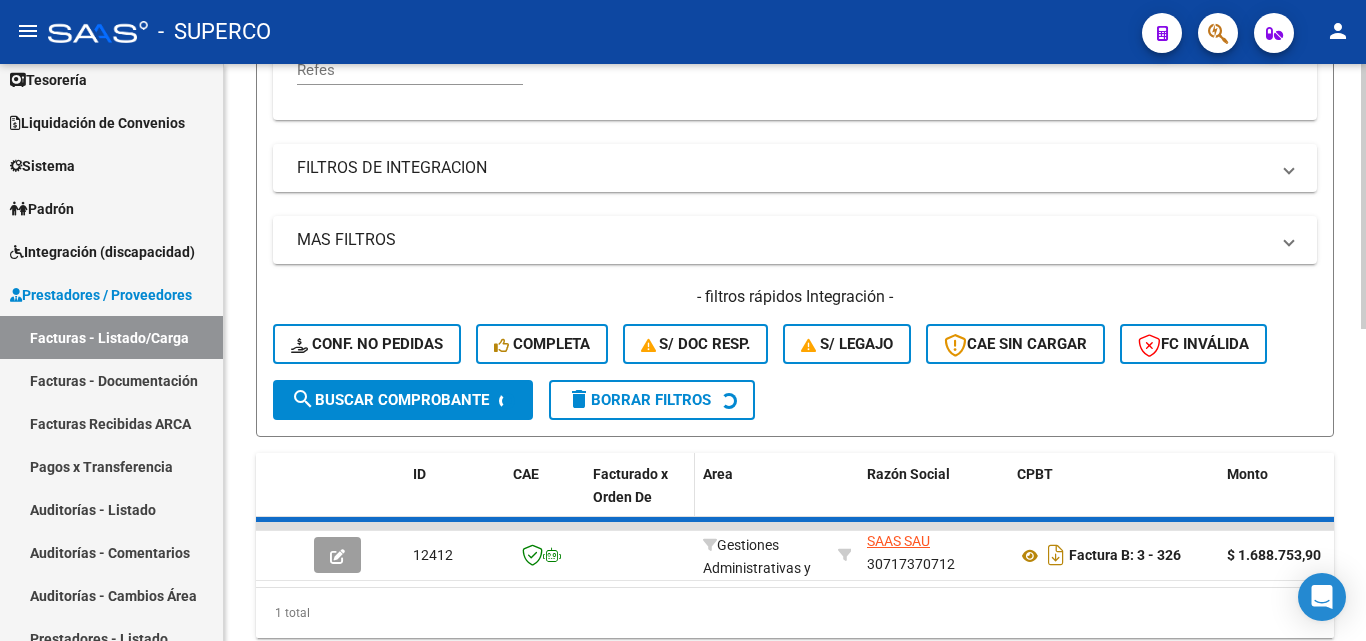 scroll, scrollTop: 26, scrollLeft: 0, axis: vertical 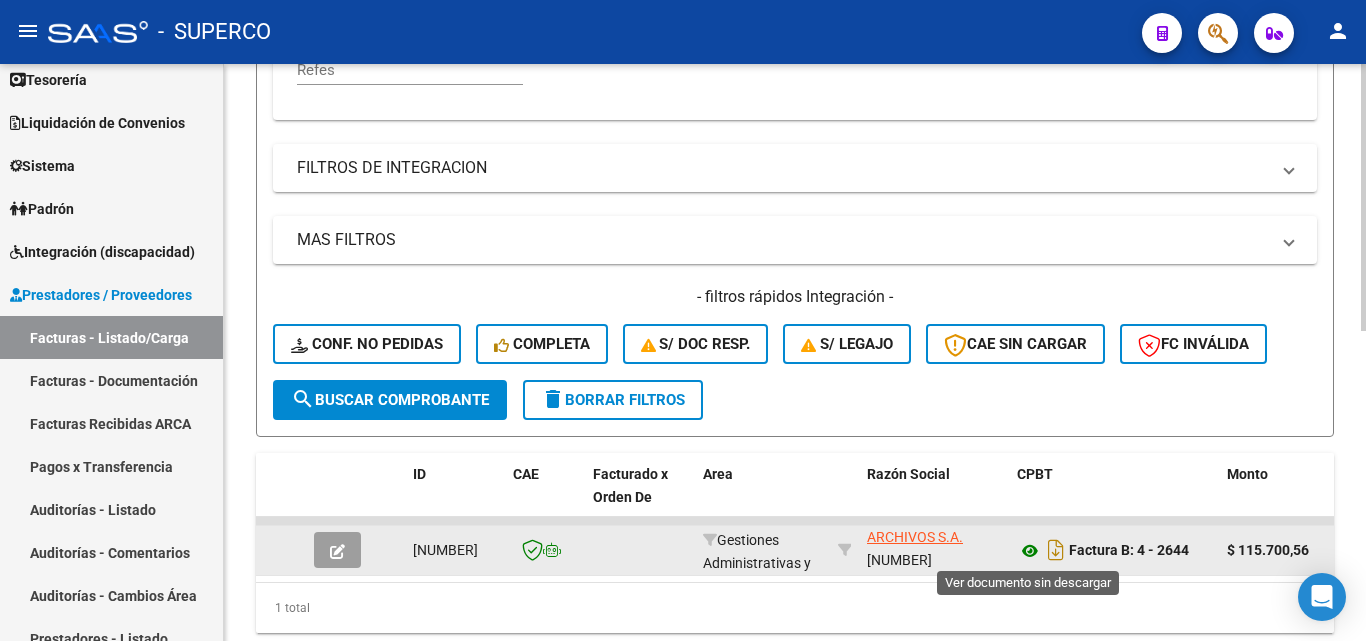click 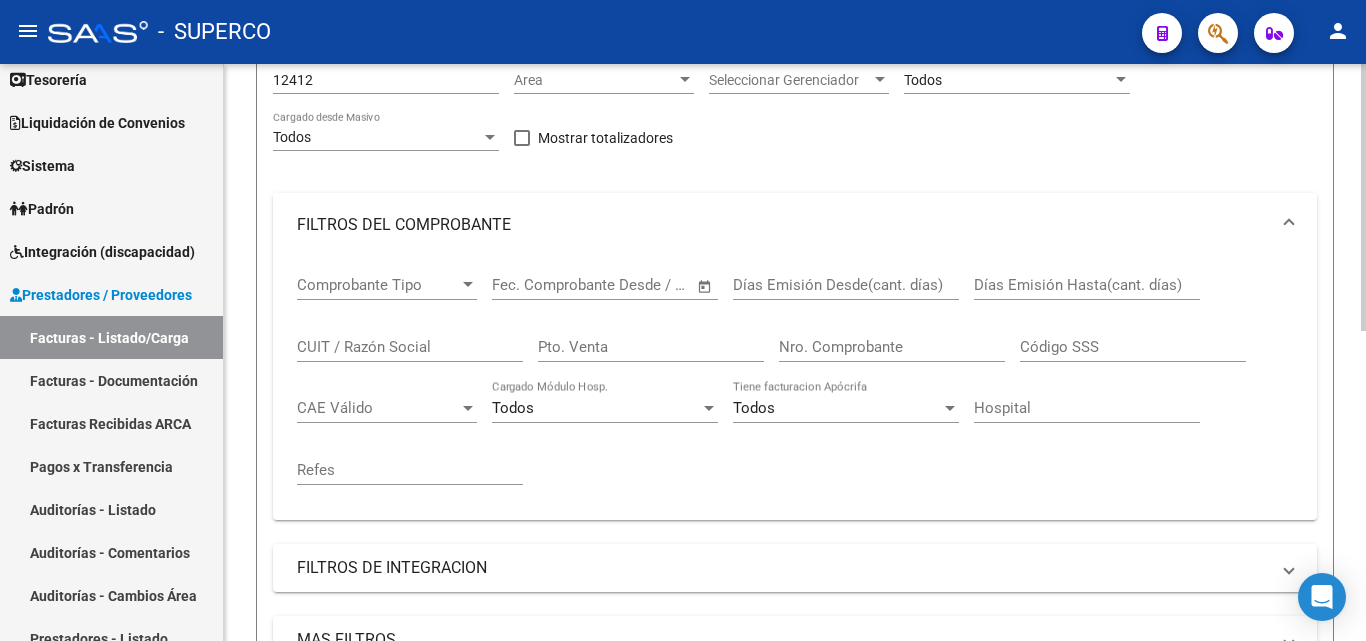 scroll, scrollTop: 100, scrollLeft: 0, axis: vertical 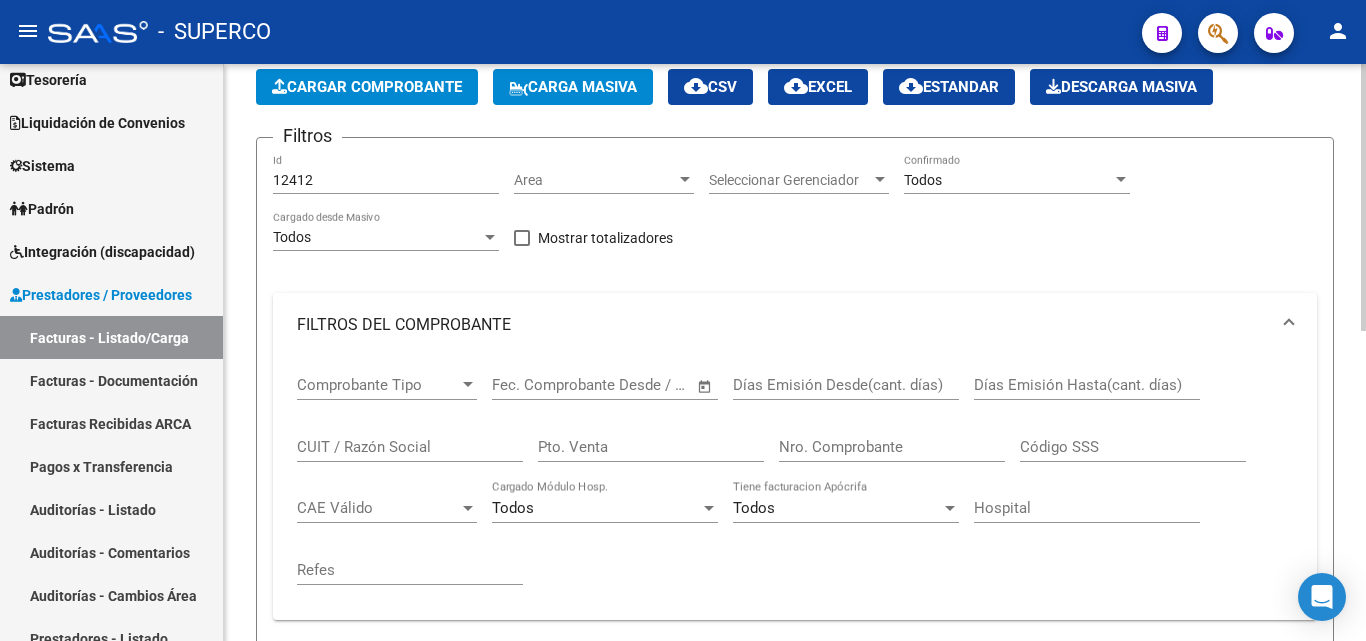 click on "[NUMBER]" at bounding box center [386, 180] 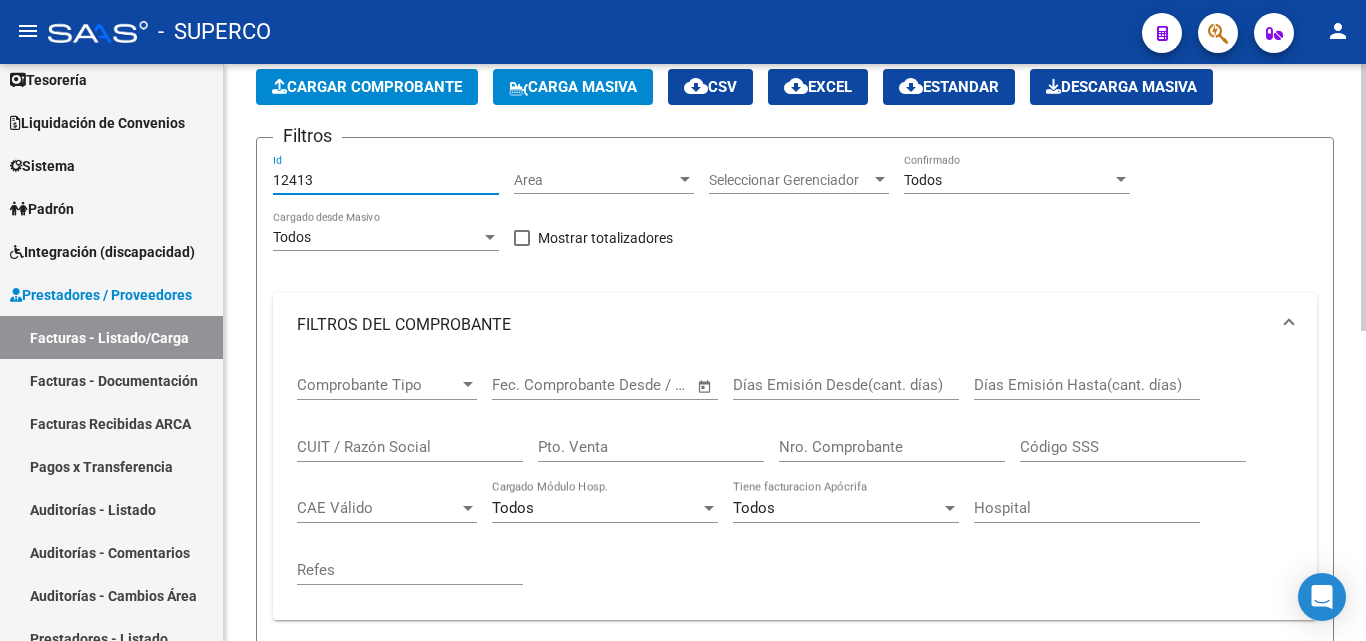 type on "12413" 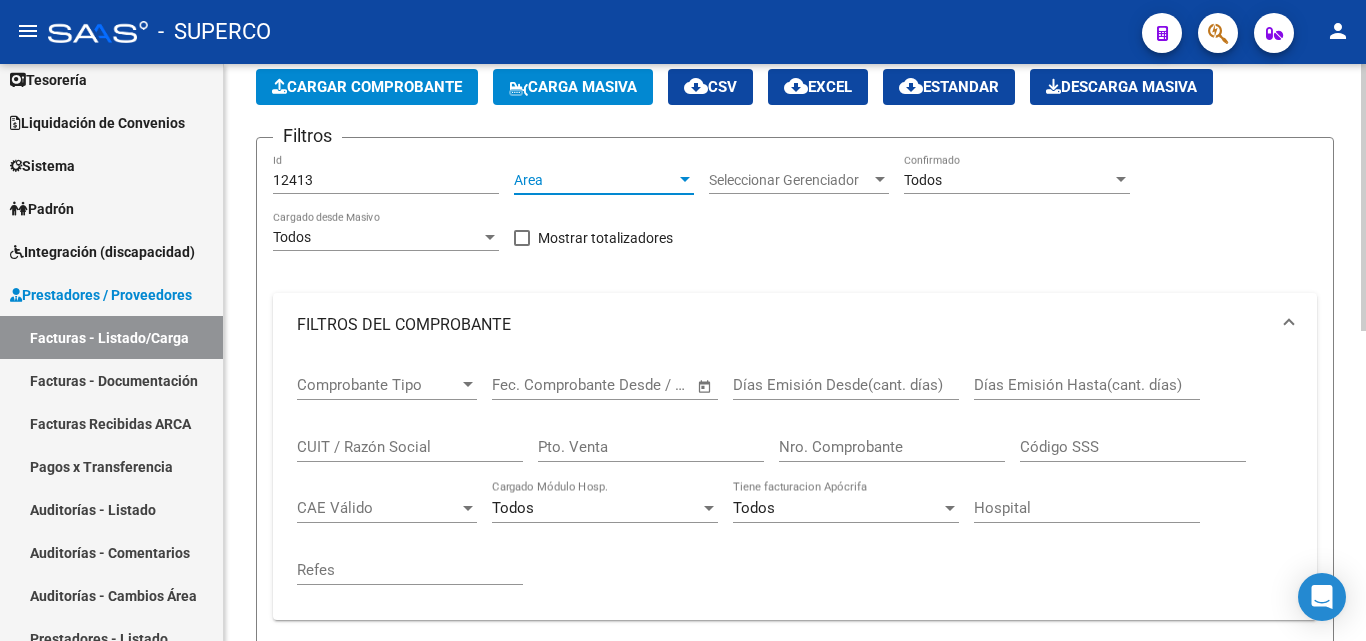click on "Area" at bounding box center [595, 180] 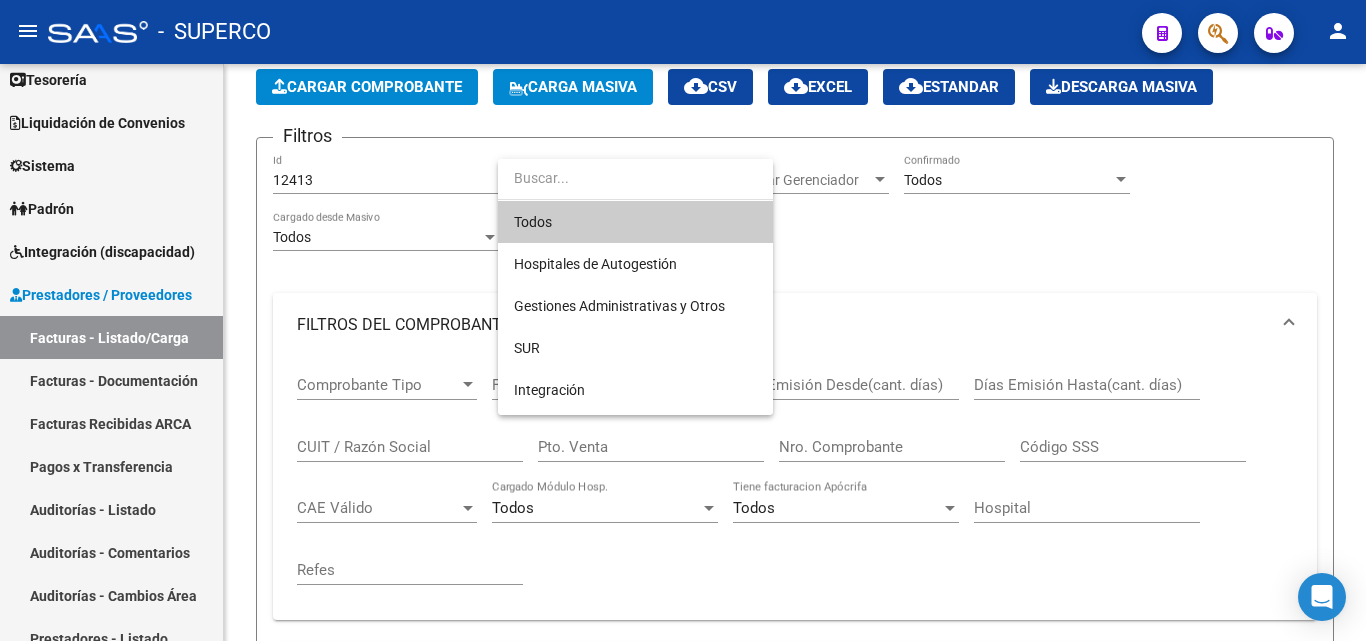 drag, startPoint x: 856, startPoint y: 492, endPoint x: 821, endPoint y: 490, distance: 35.057095 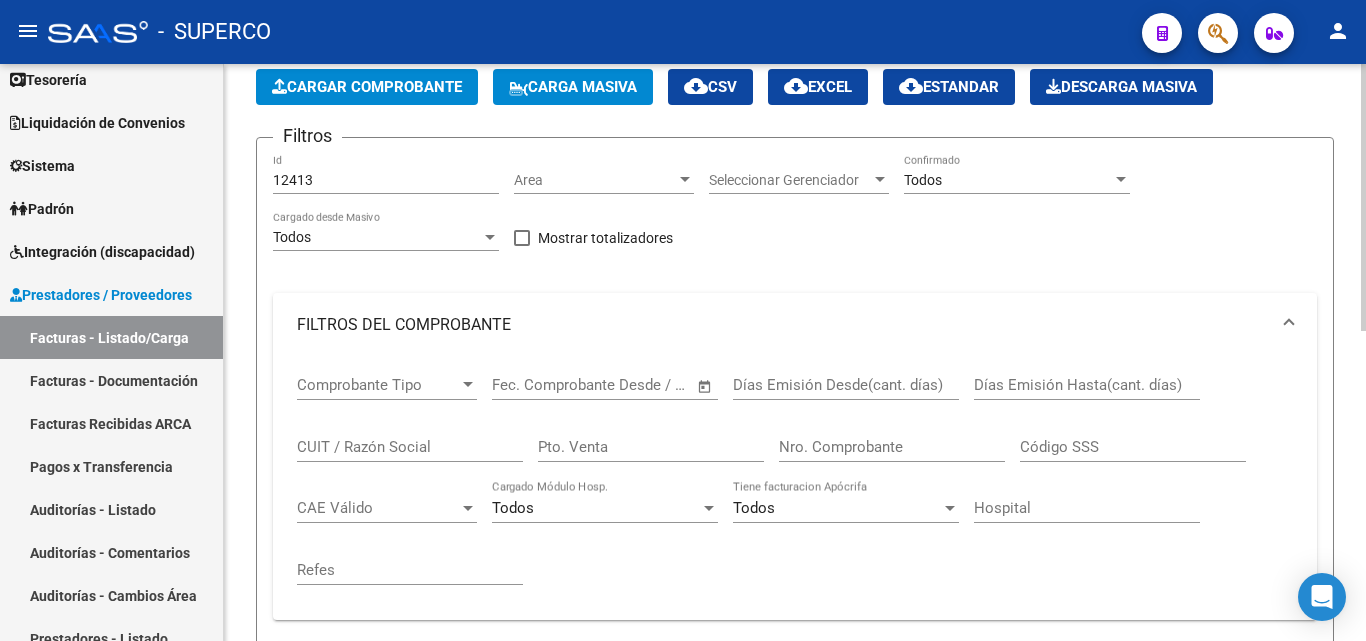 scroll, scrollTop: 600, scrollLeft: 0, axis: vertical 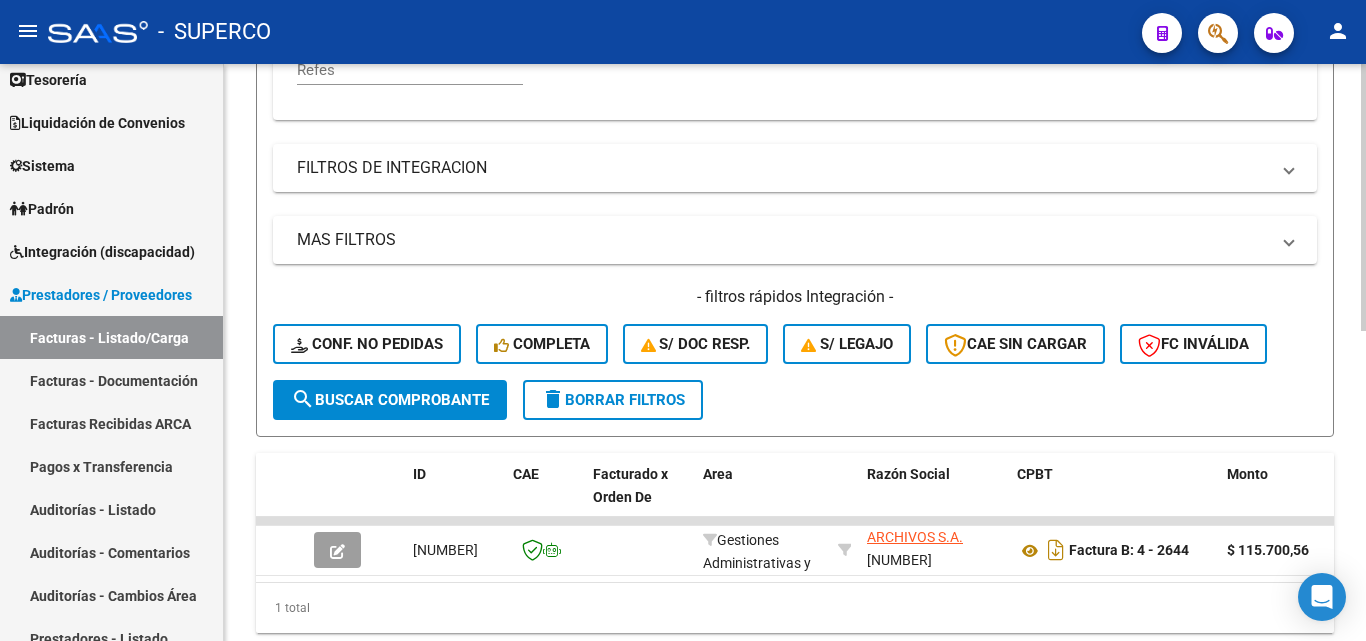 click on "search  Buscar Comprobante" 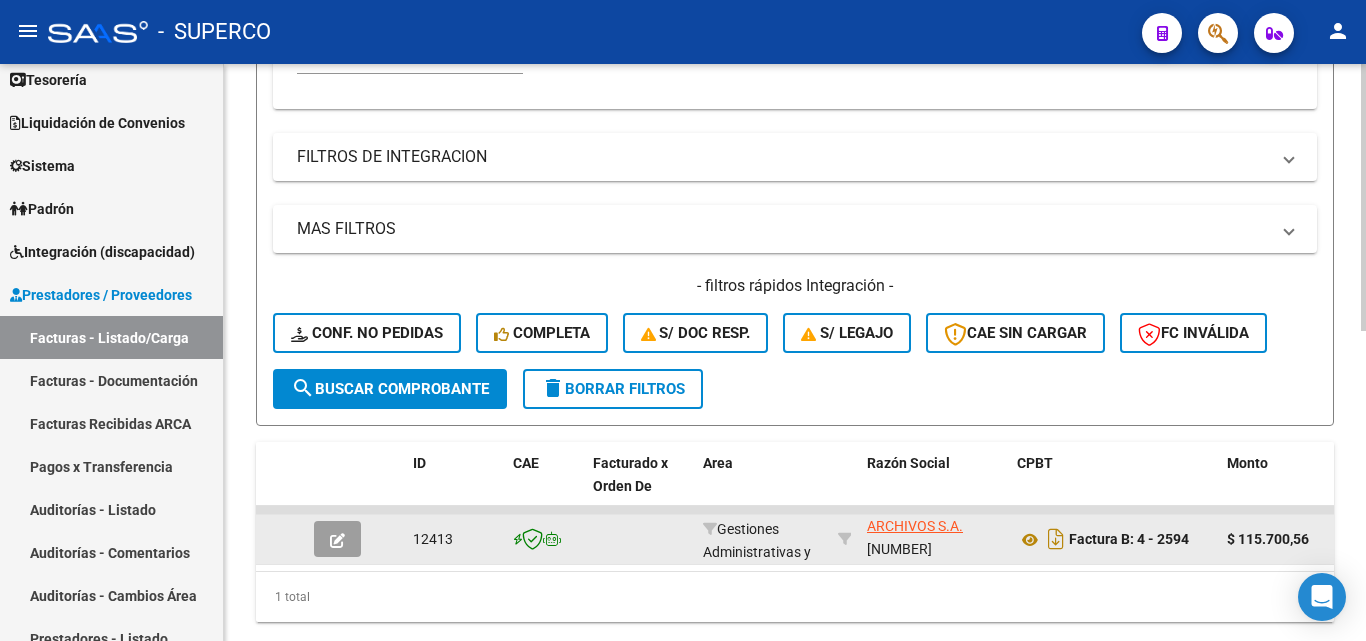 scroll, scrollTop: 672, scrollLeft: 0, axis: vertical 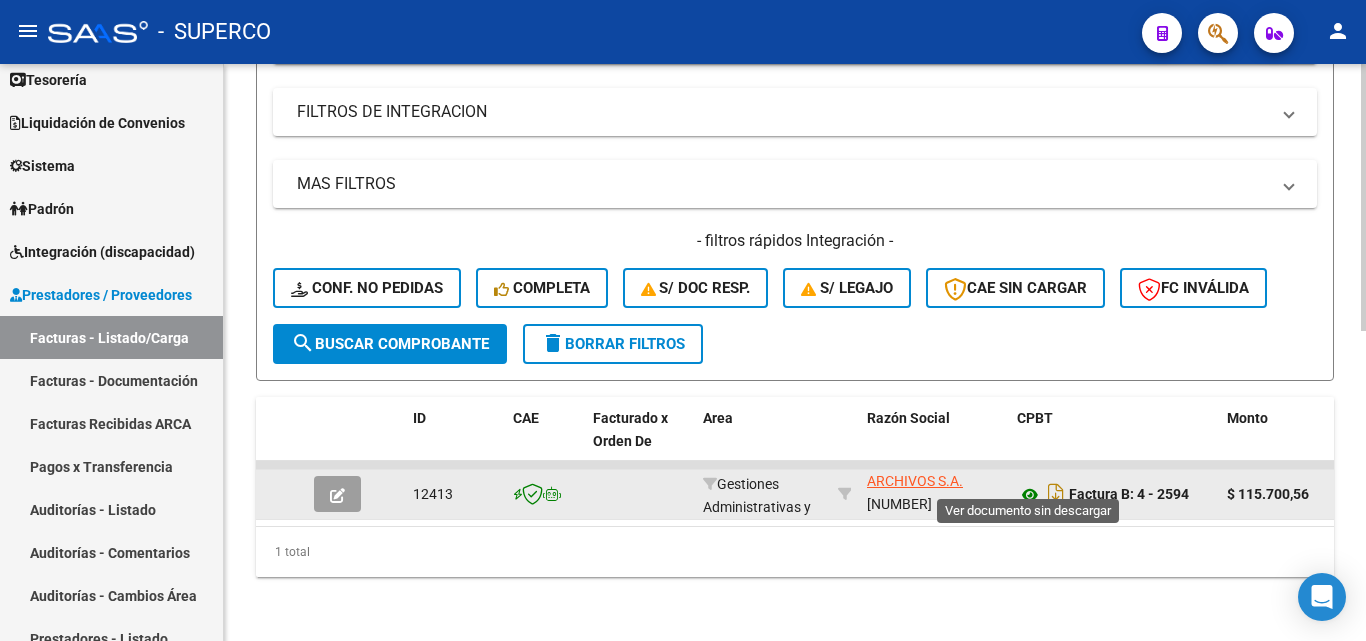 click 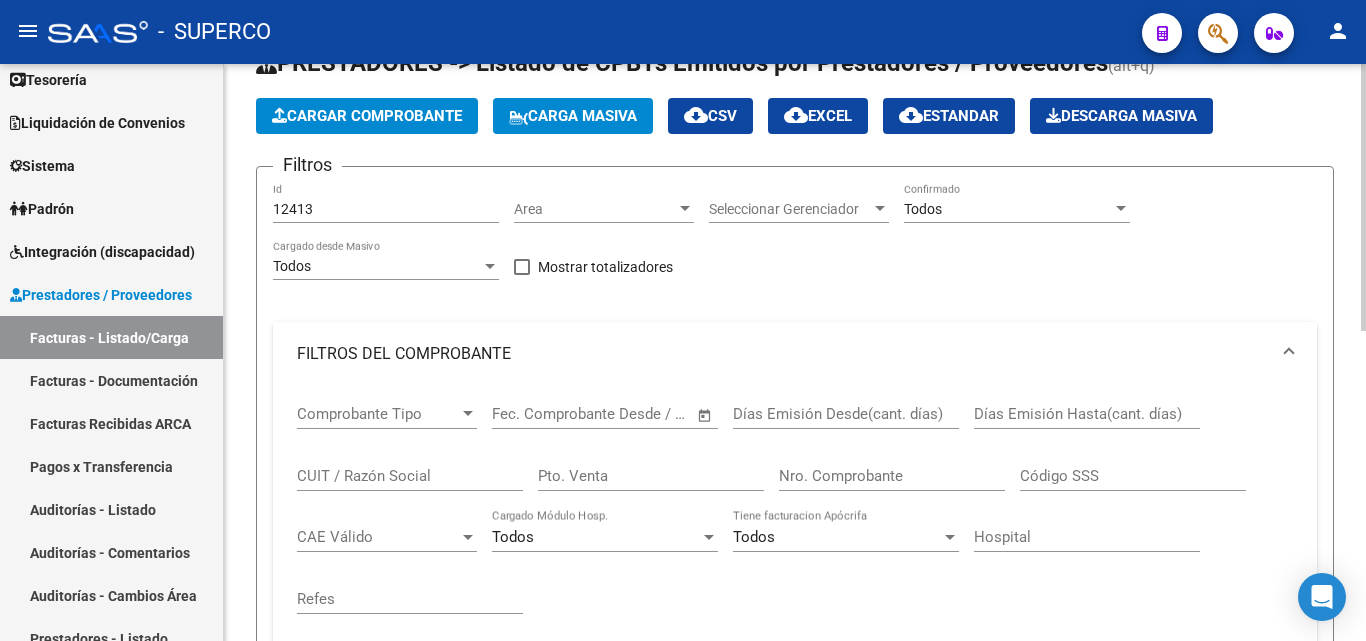 scroll, scrollTop: 0, scrollLeft: 0, axis: both 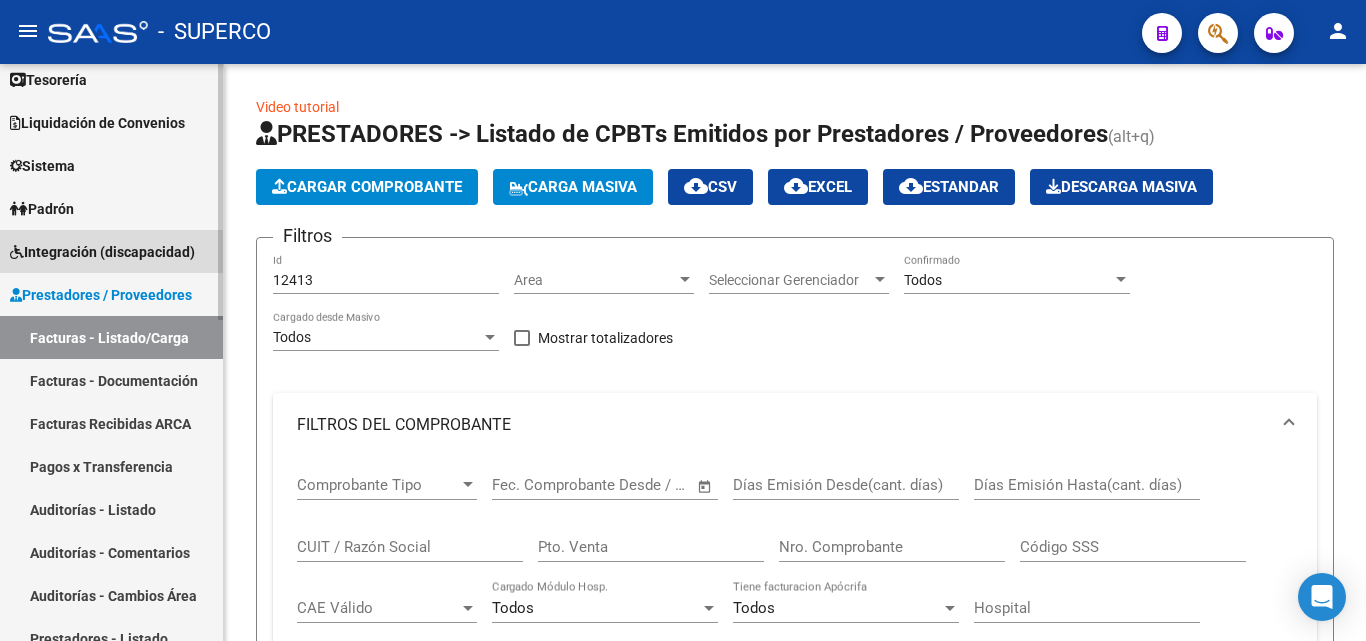 click on "Integración (discapacidad)" at bounding box center [102, 252] 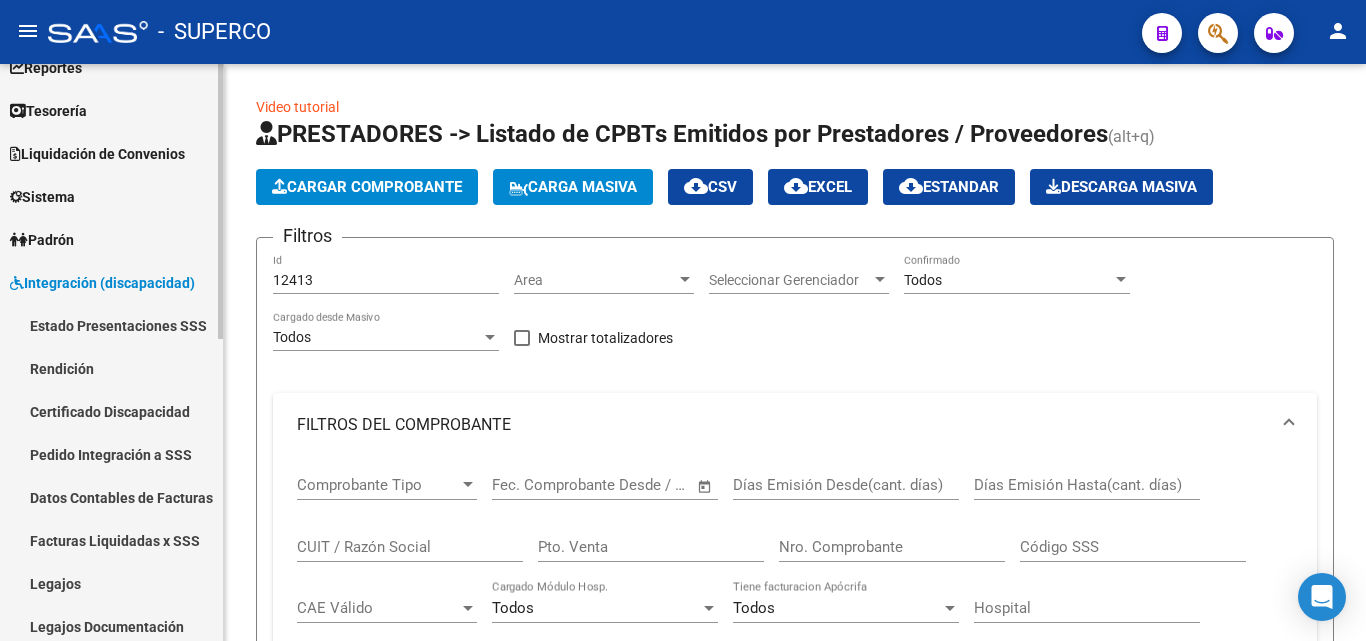 scroll, scrollTop: 100, scrollLeft: 0, axis: vertical 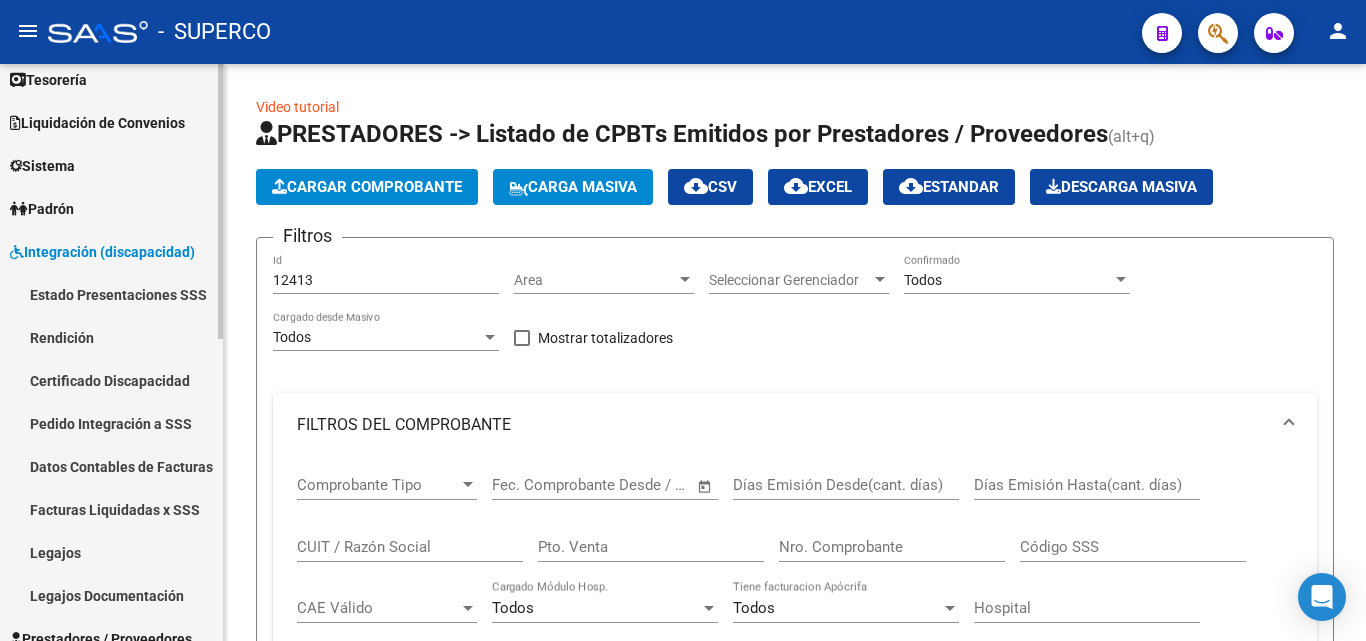 click on "Datos Contables de Facturas" at bounding box center (111, 466) 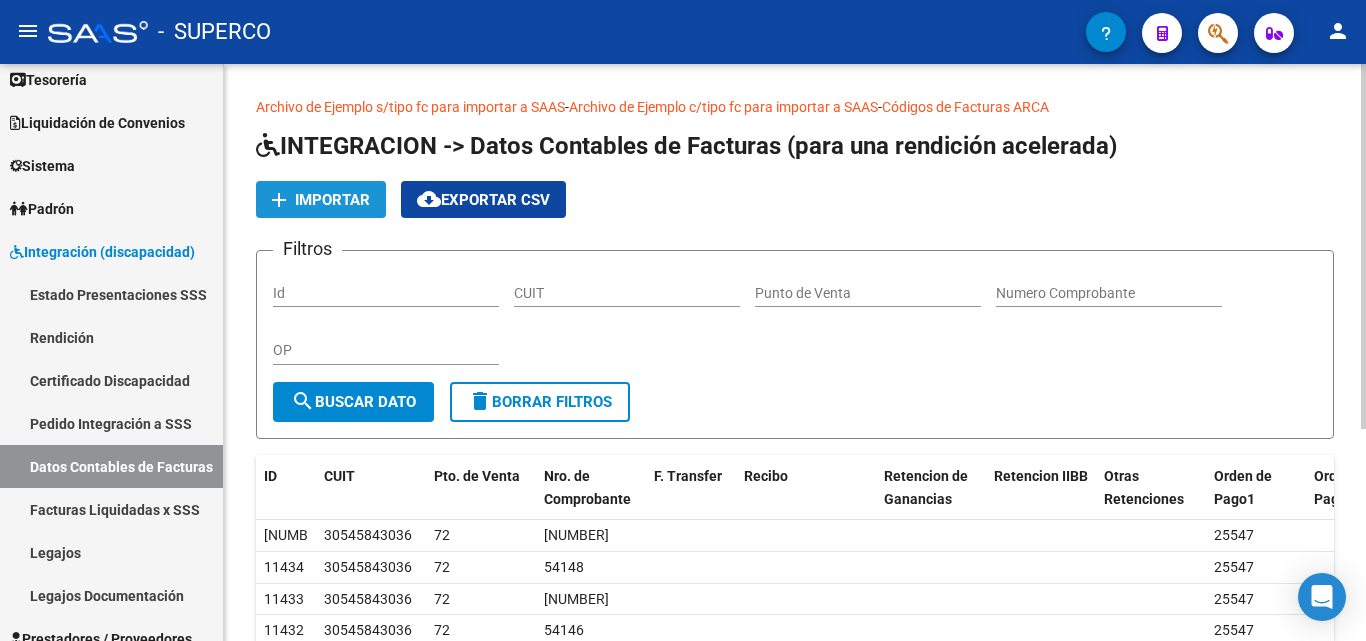 click on "Importar" 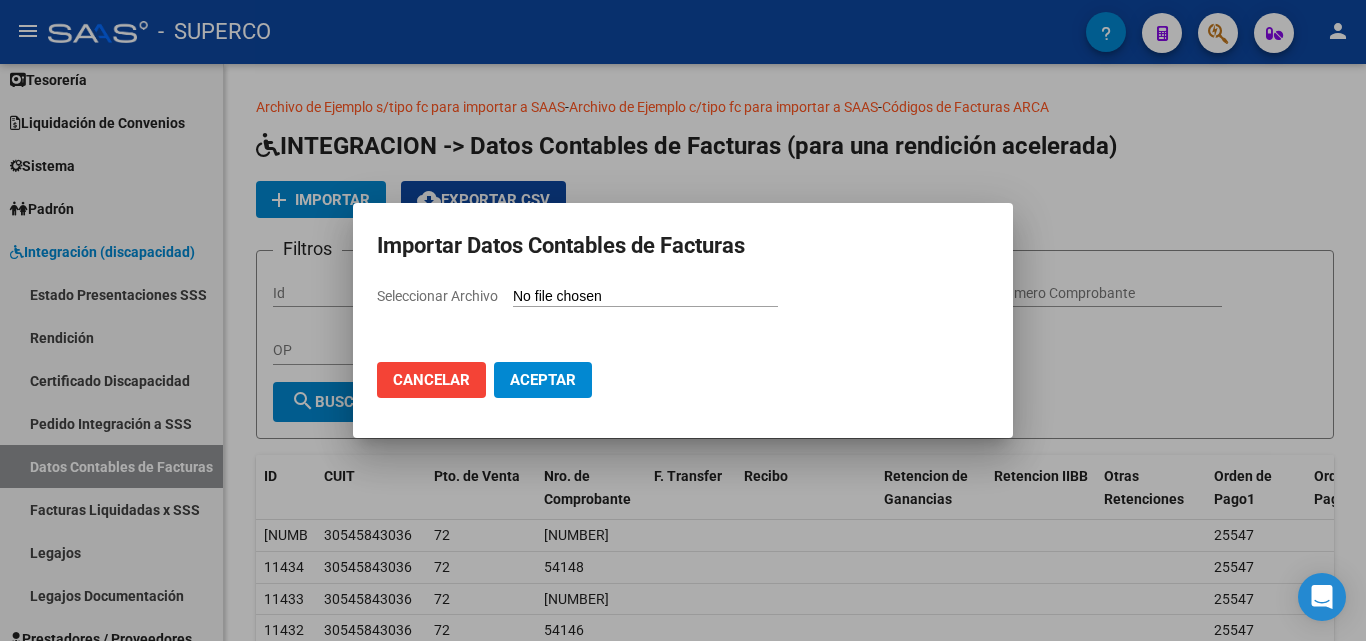 click on "Seleccionar Archivo" at bounding box center (645, 297) 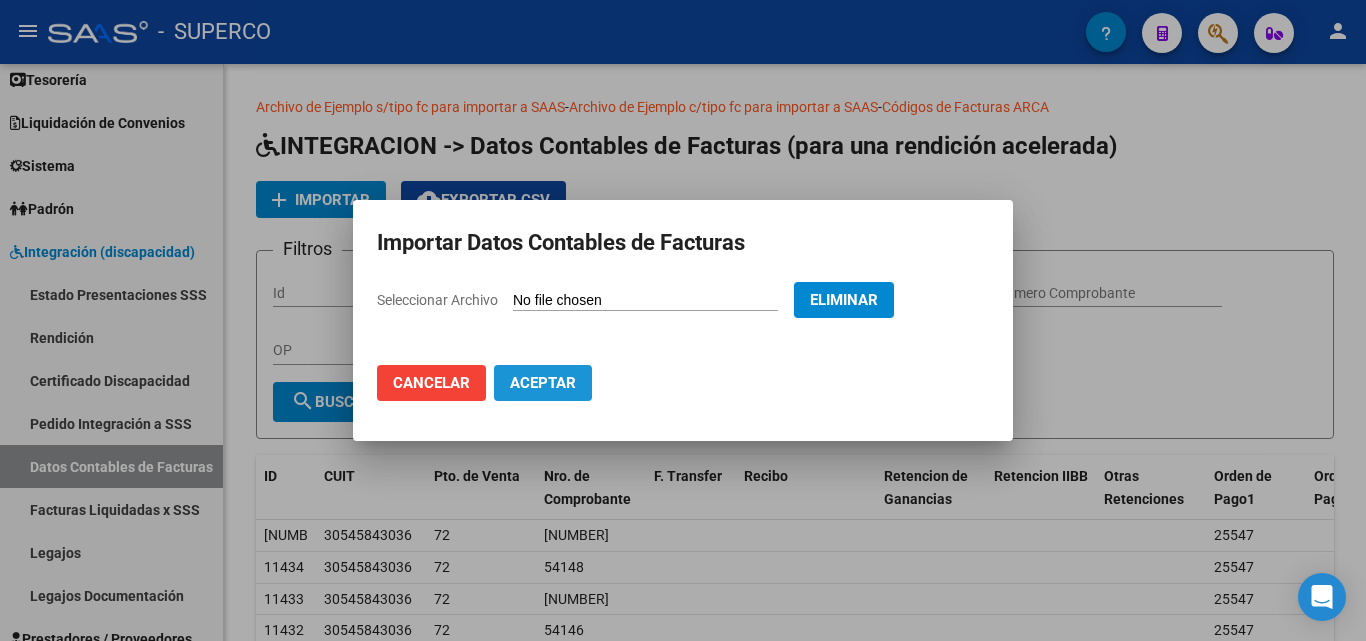 click on "Aceptar" 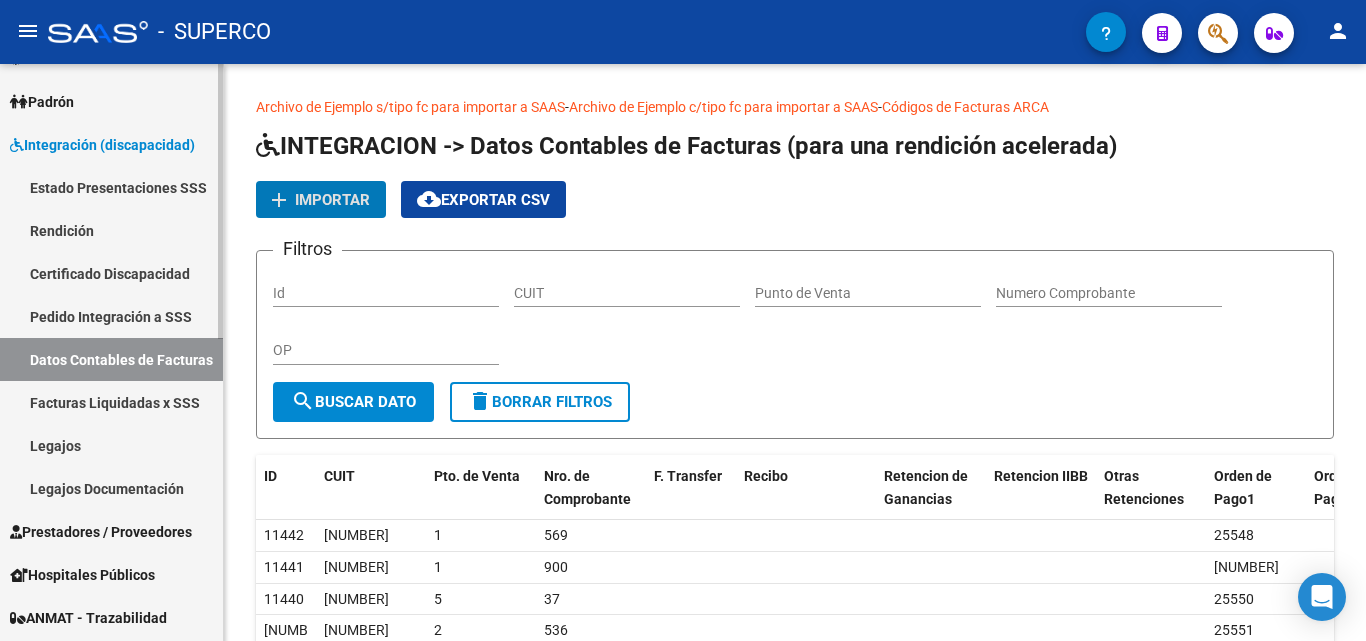 scroll, scrollTop: 400, scrollLeft: 0, axis: vertical 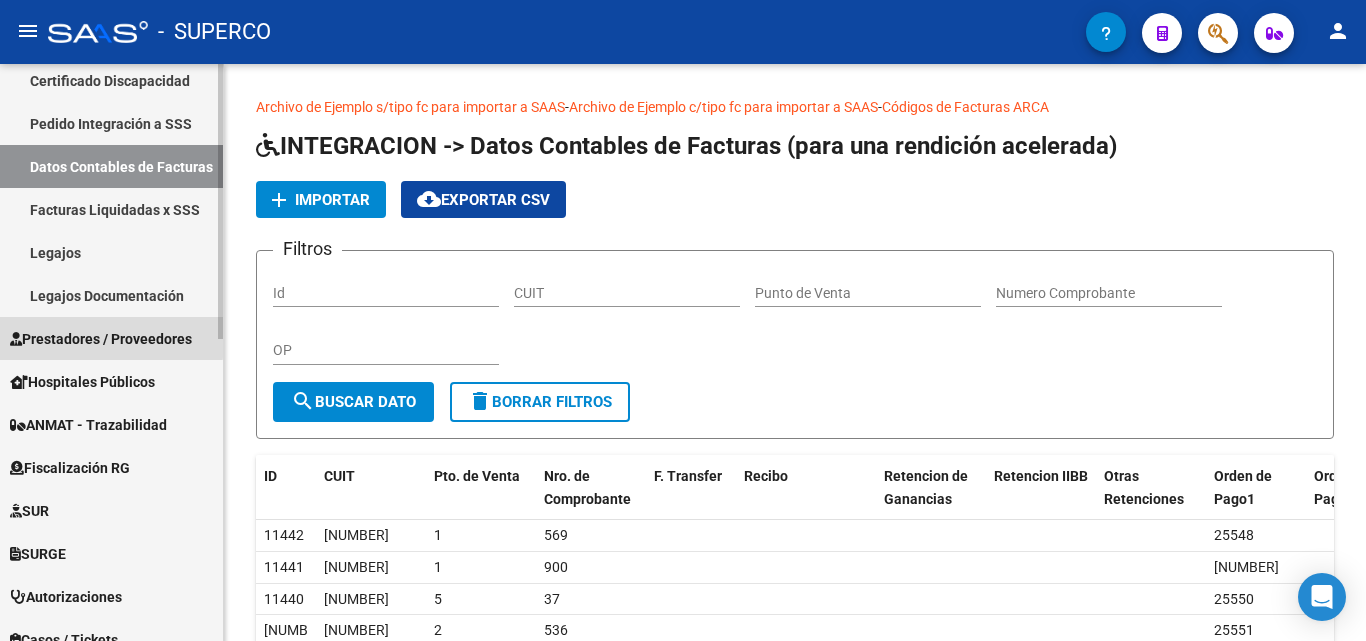 click on "Prestadores / Proveedores" at bounding box center [101, 339] 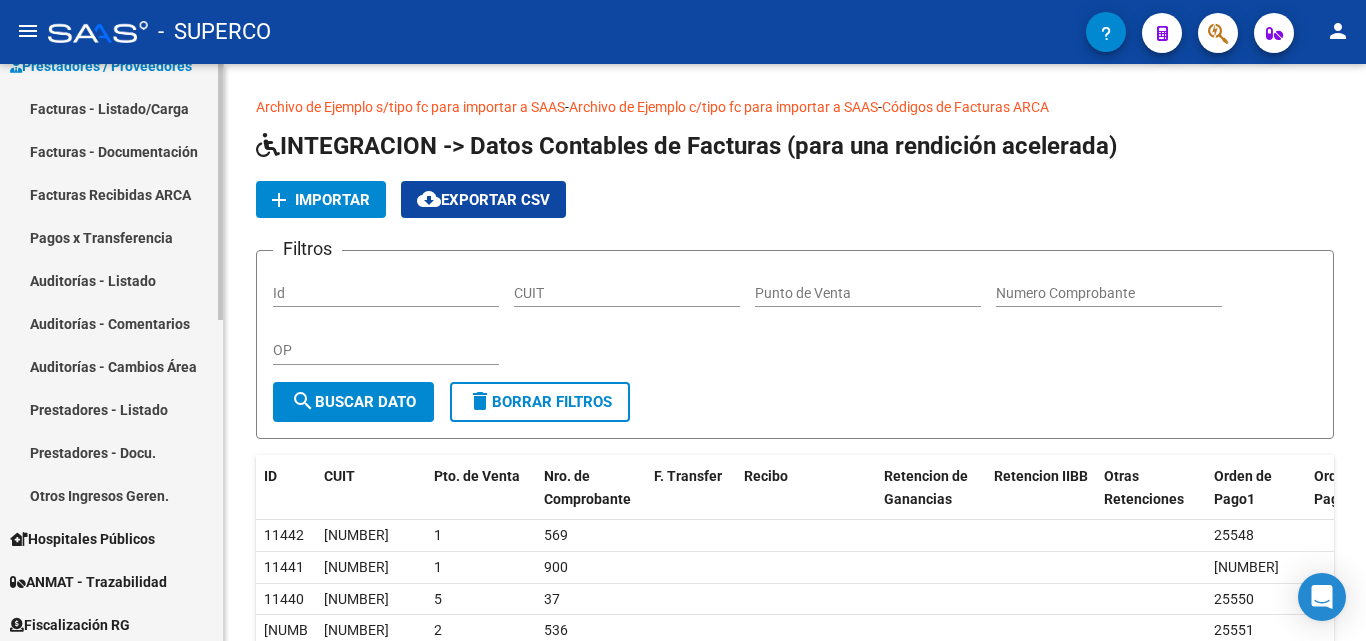 scroll, scrollTop: 300, scrollLeft: 0, axis: vertical 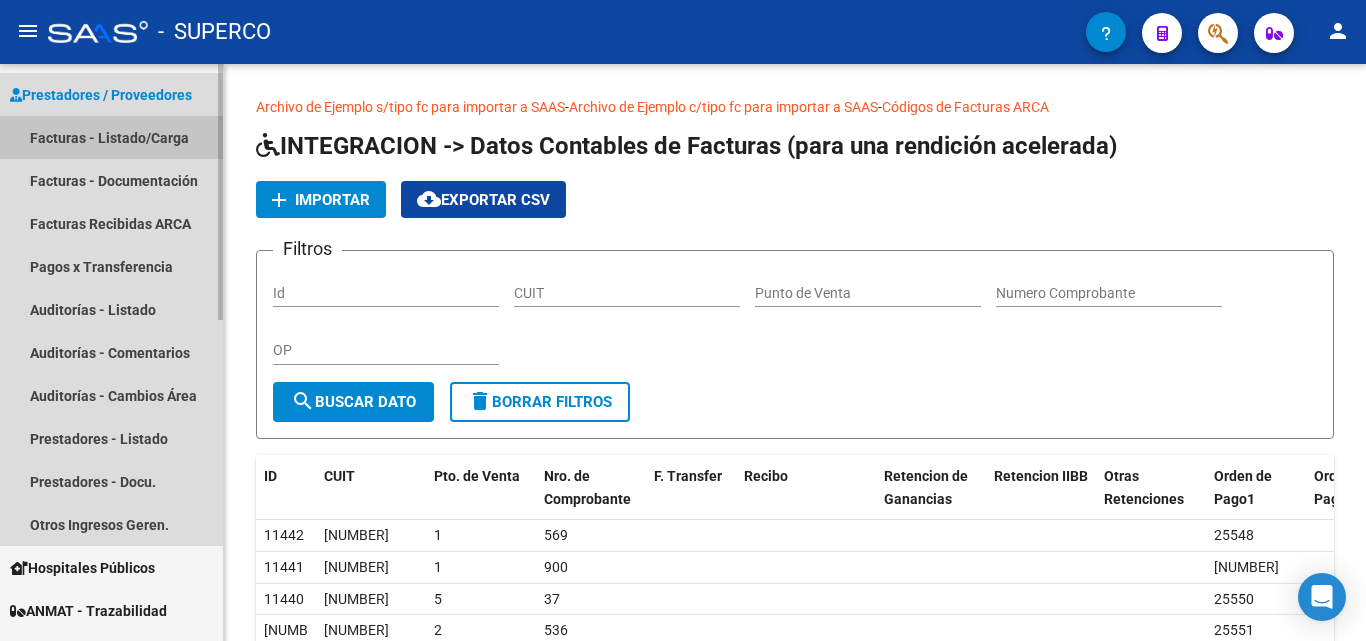 click on "Facturas - Listado/Carga" at bounding box center (111, 137) 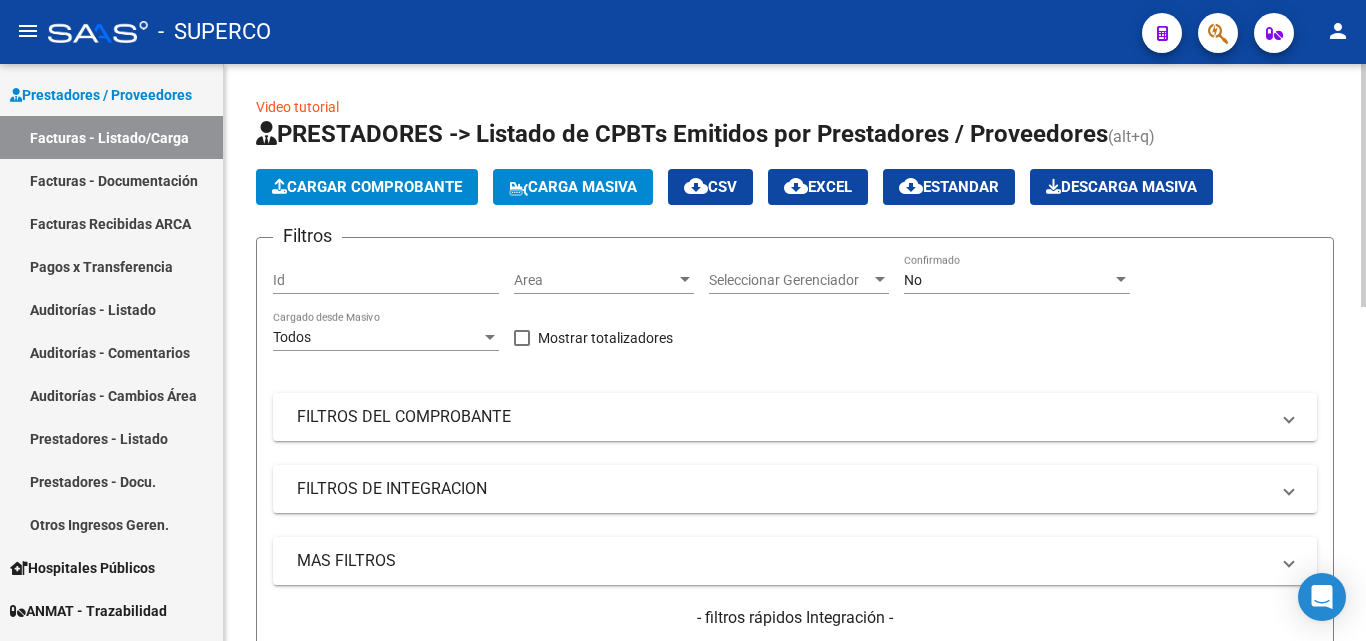 click on "No" at bounding box center (1008, 280) 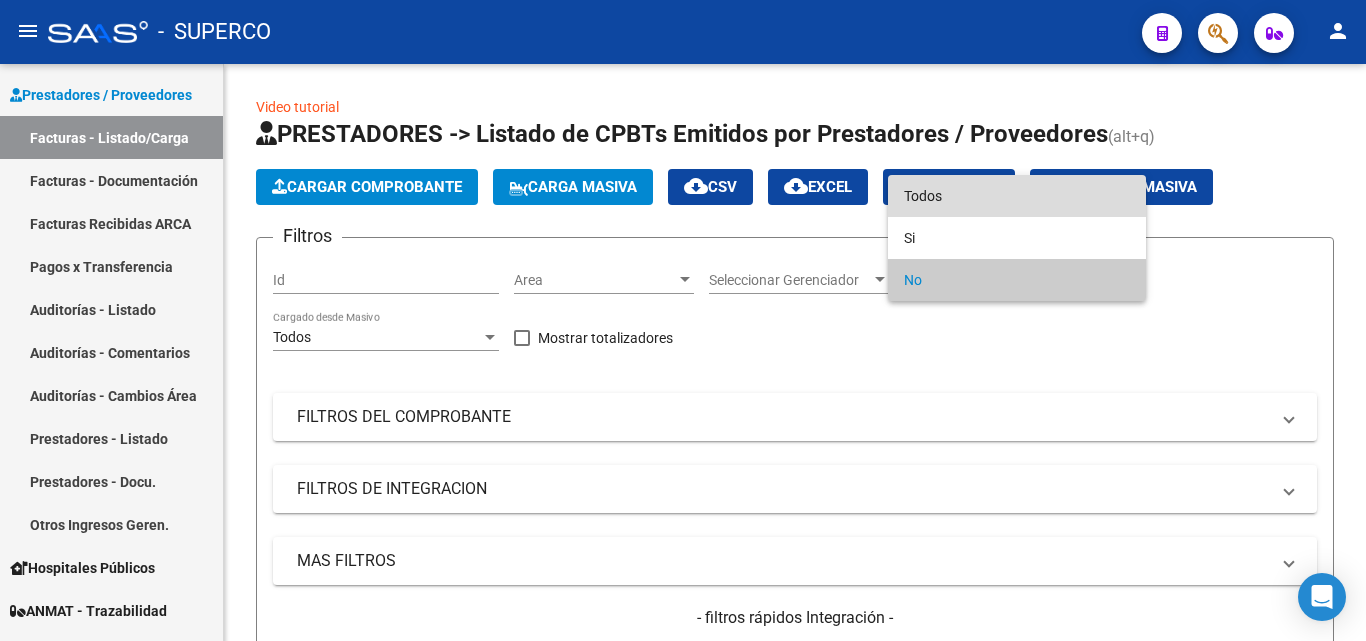 click on "Todos" at bounding box center [1017, 196] 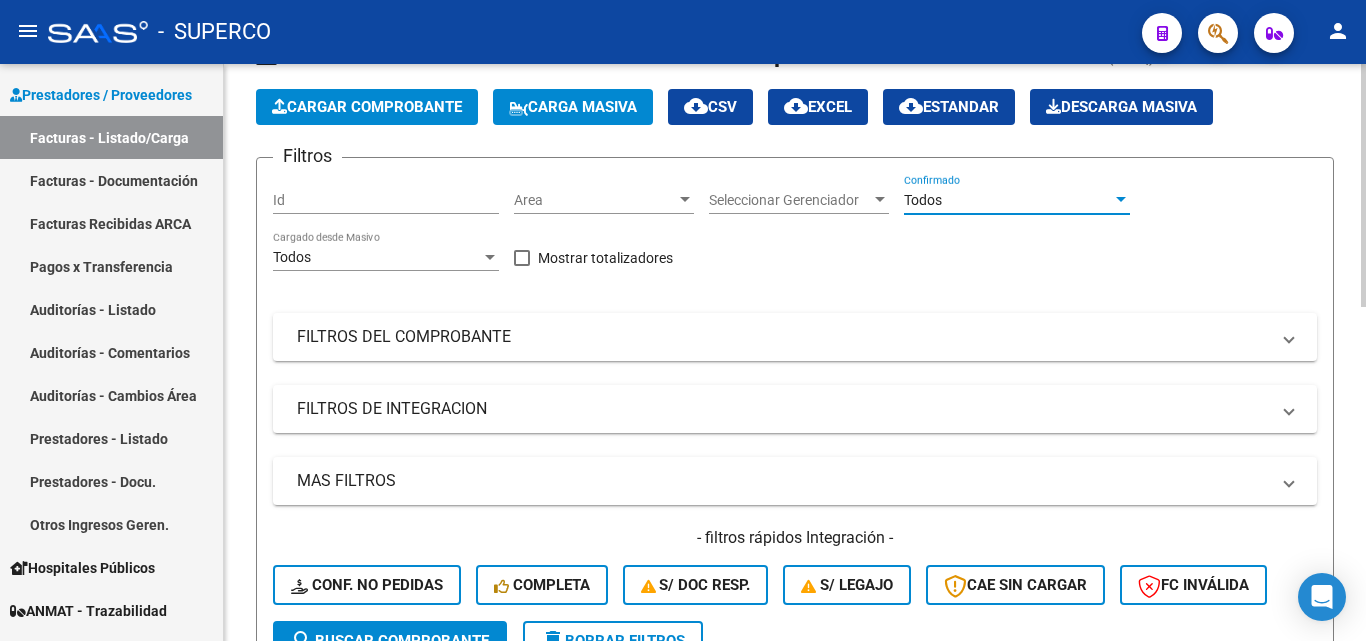 scroll, scrollTop: 200, scrollLeft: 0, axis: vertical 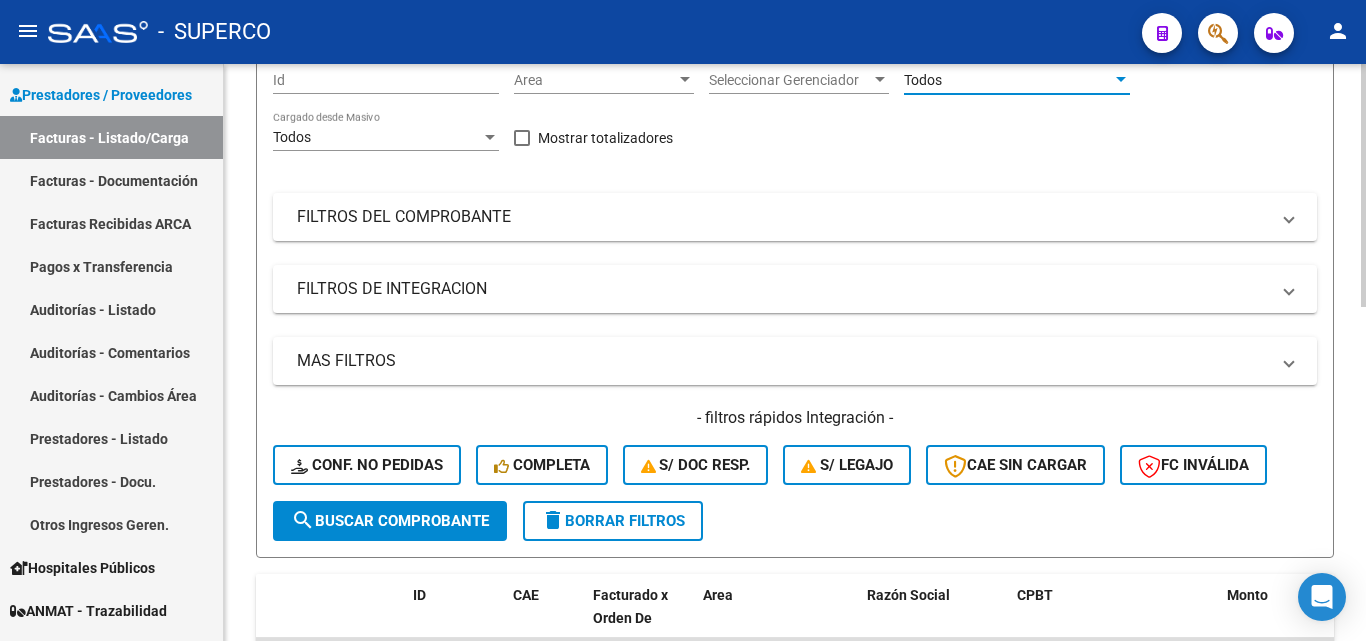 click on "search  Buscar Comprobante" 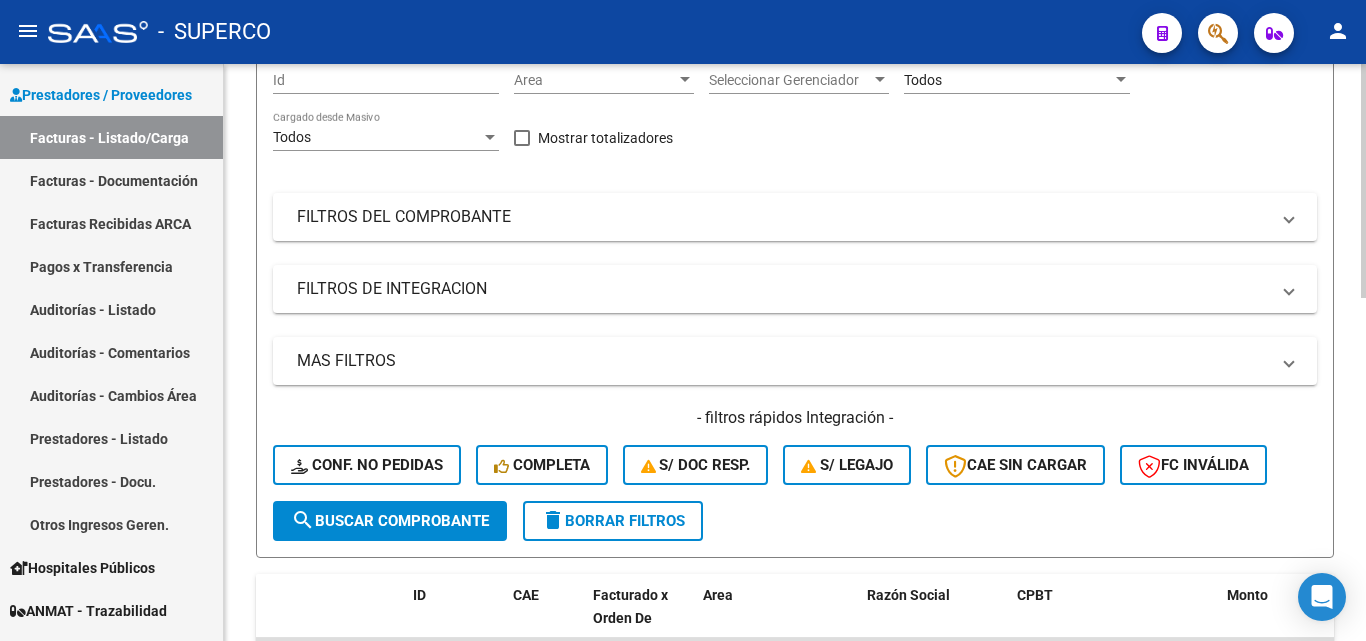 scroll, scrollTop: 0, scrollLeft: 0, axis: both 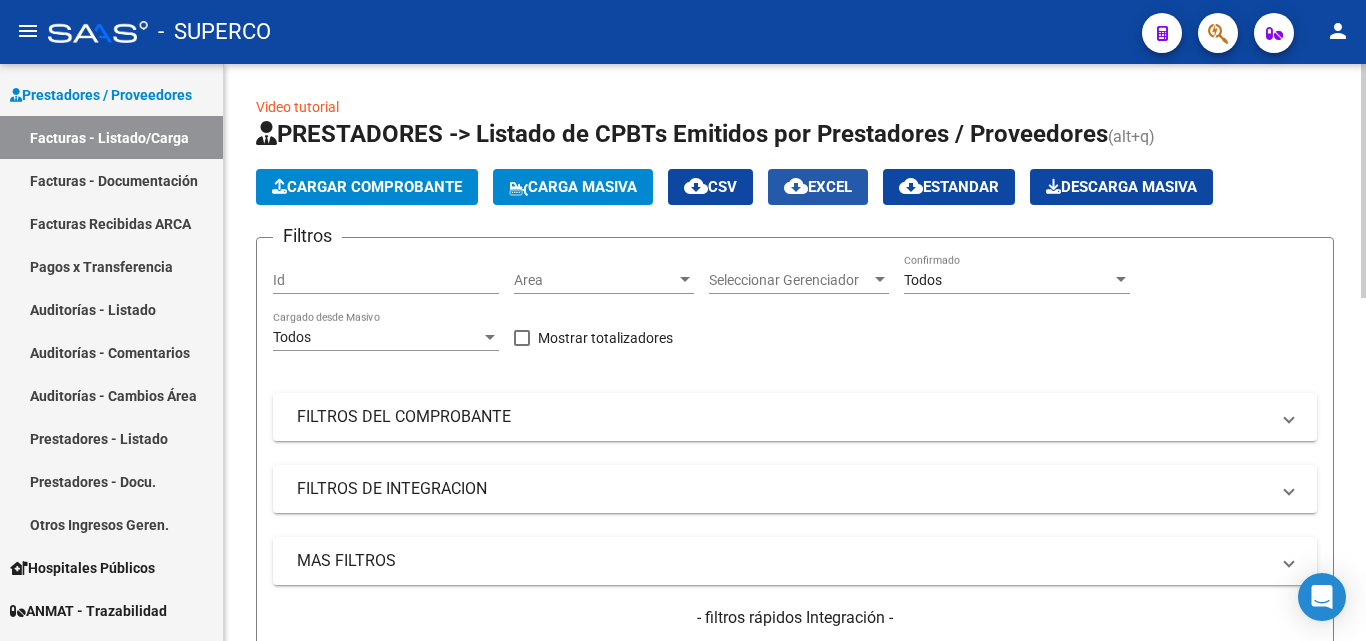 click on "cloud_download  EXCEL" 